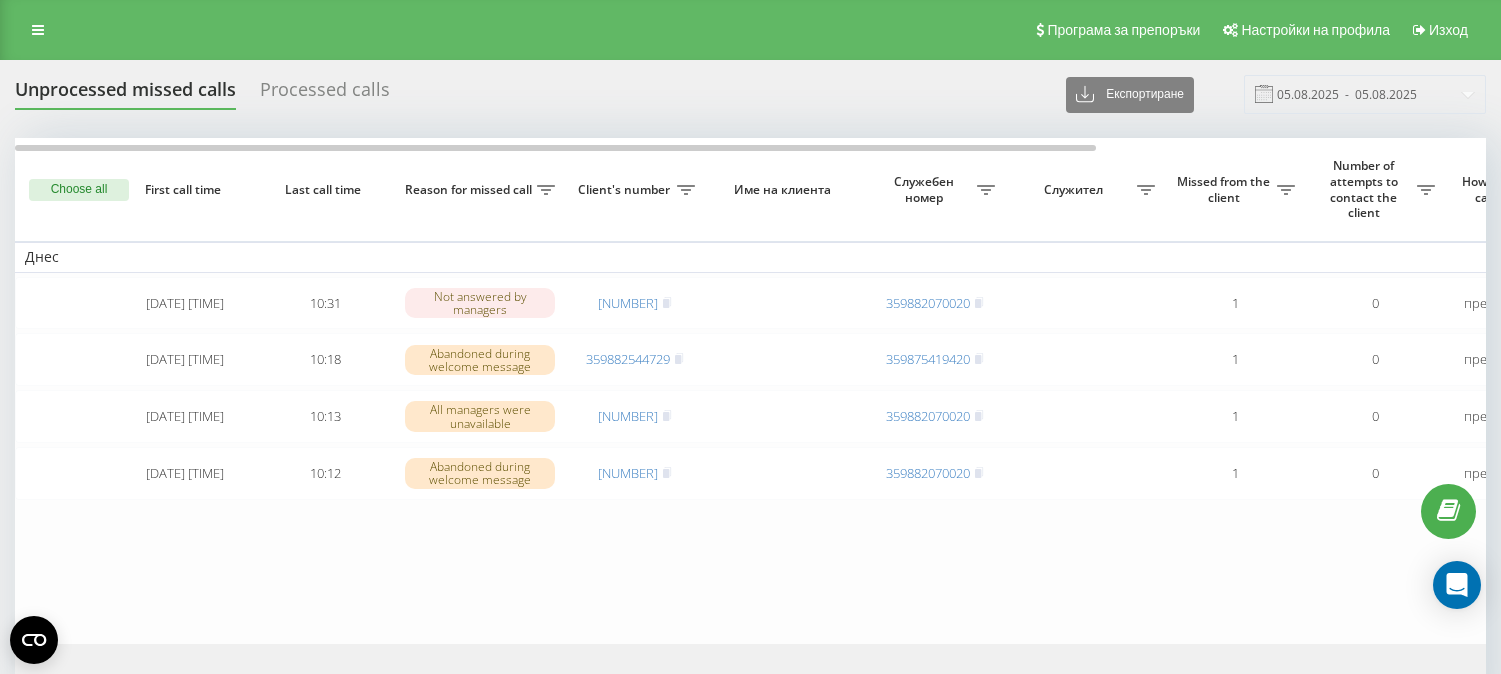 scroll, scrollTop: 0, scrollLeft: 0, axis: both 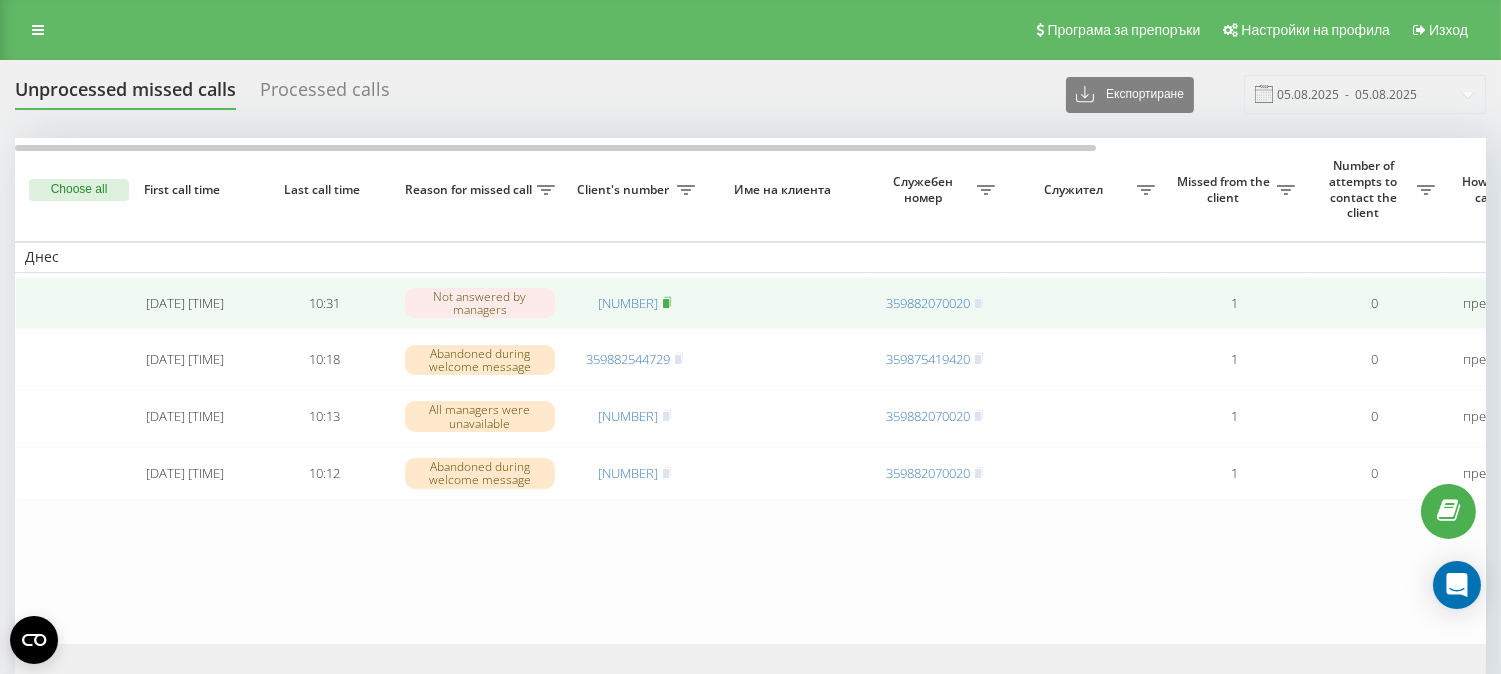 click 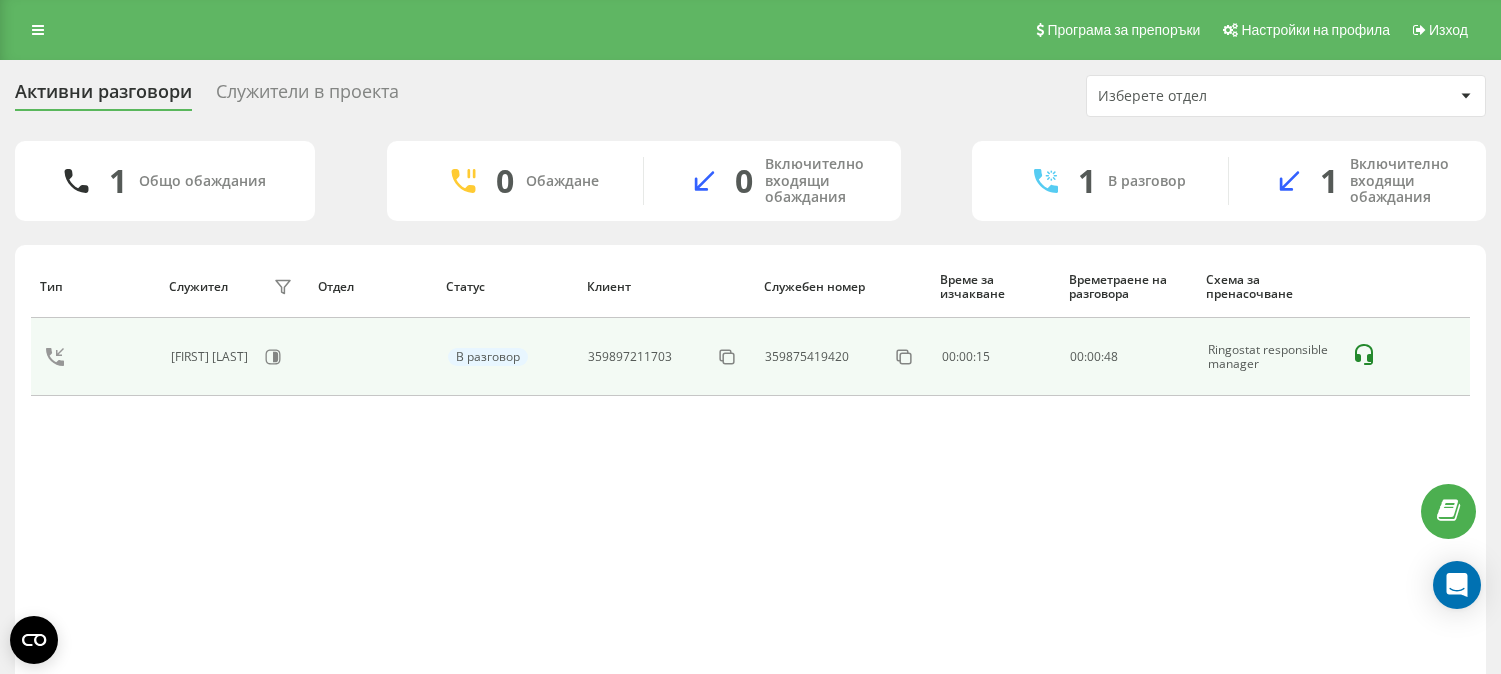 scroll, scrollTop: 0, scrollLeft: 0, axis: both 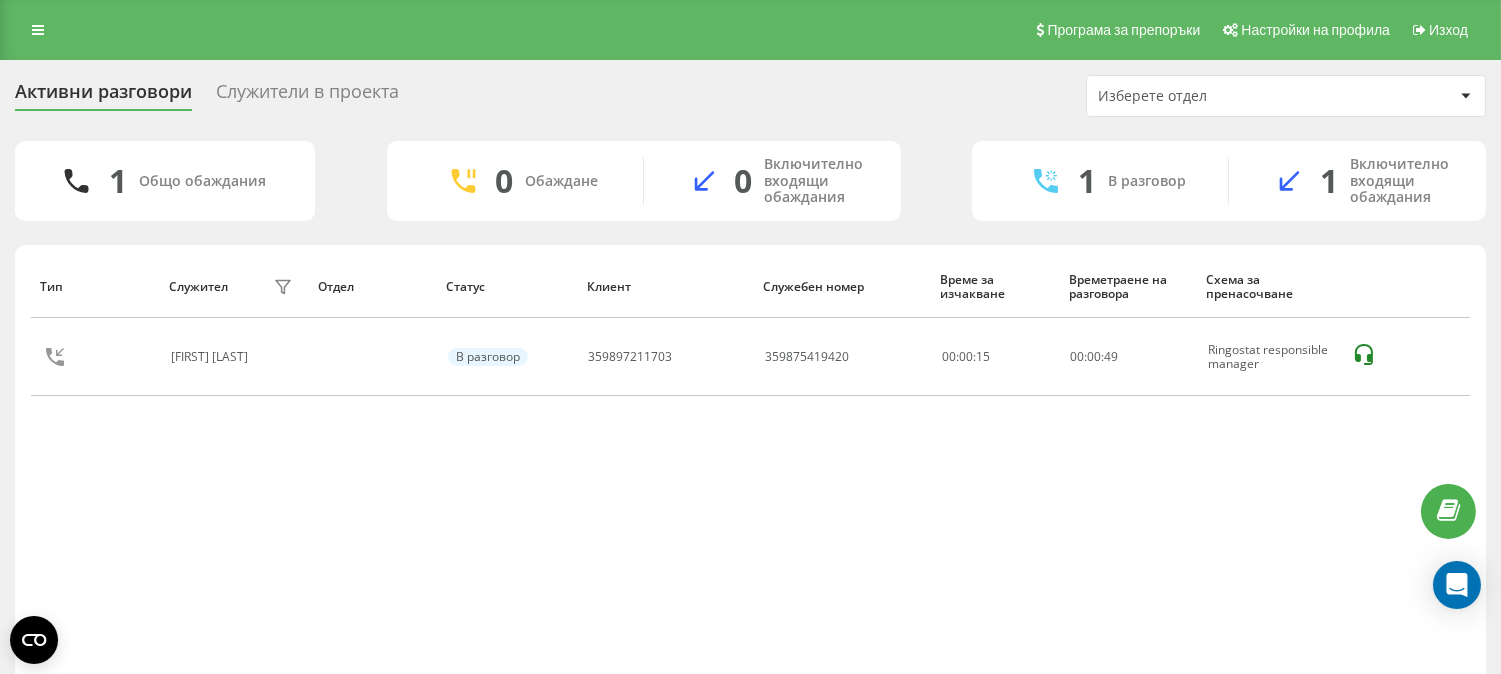 click on "Служители в проекта" at bounding box center [307, 96] 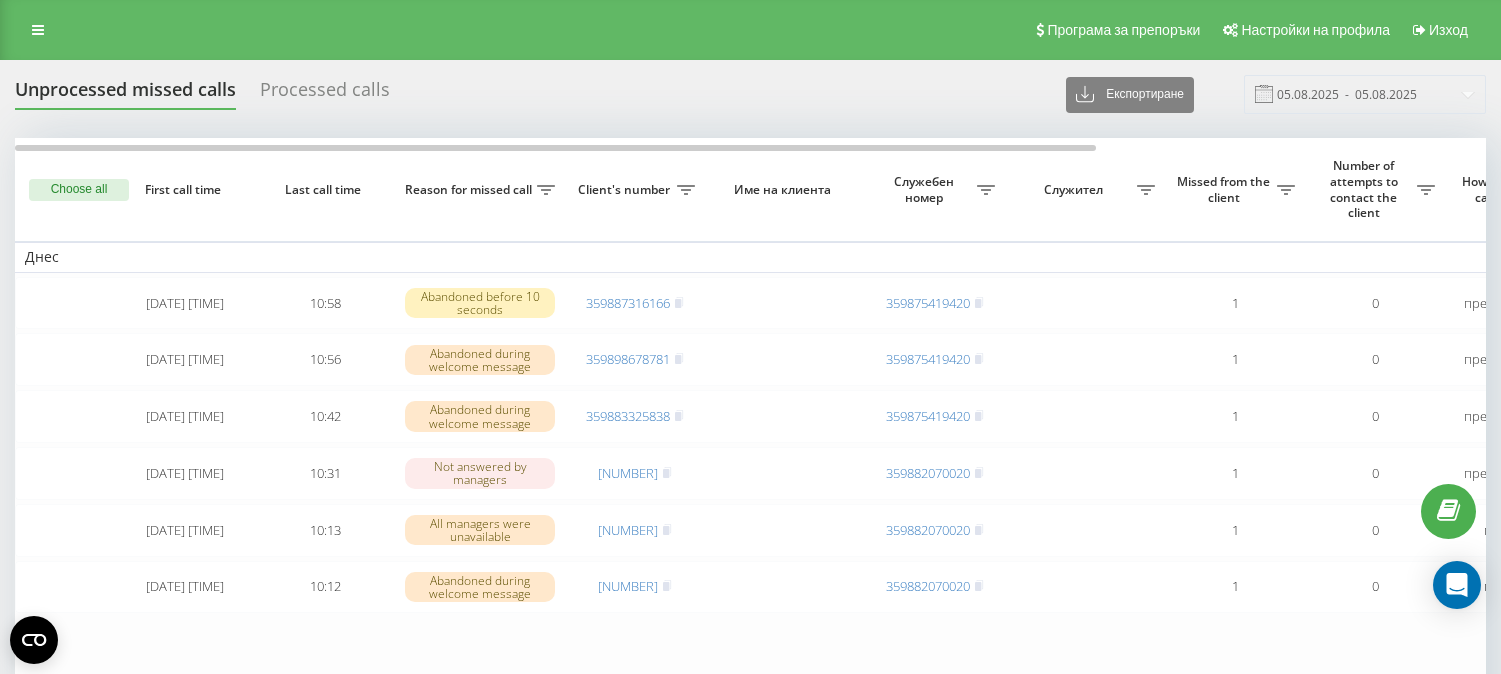 scroll, scrollTop: 0, scrollLeft: 0, axis: both 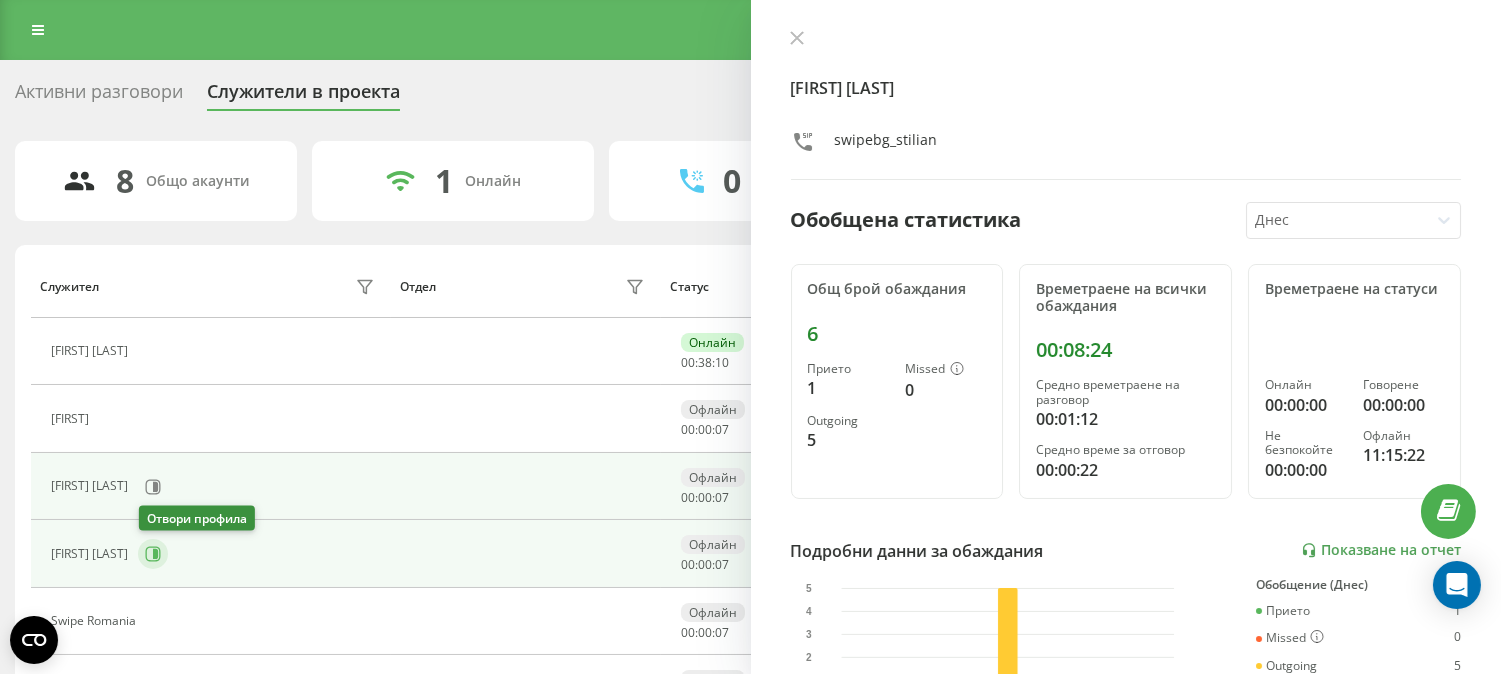click 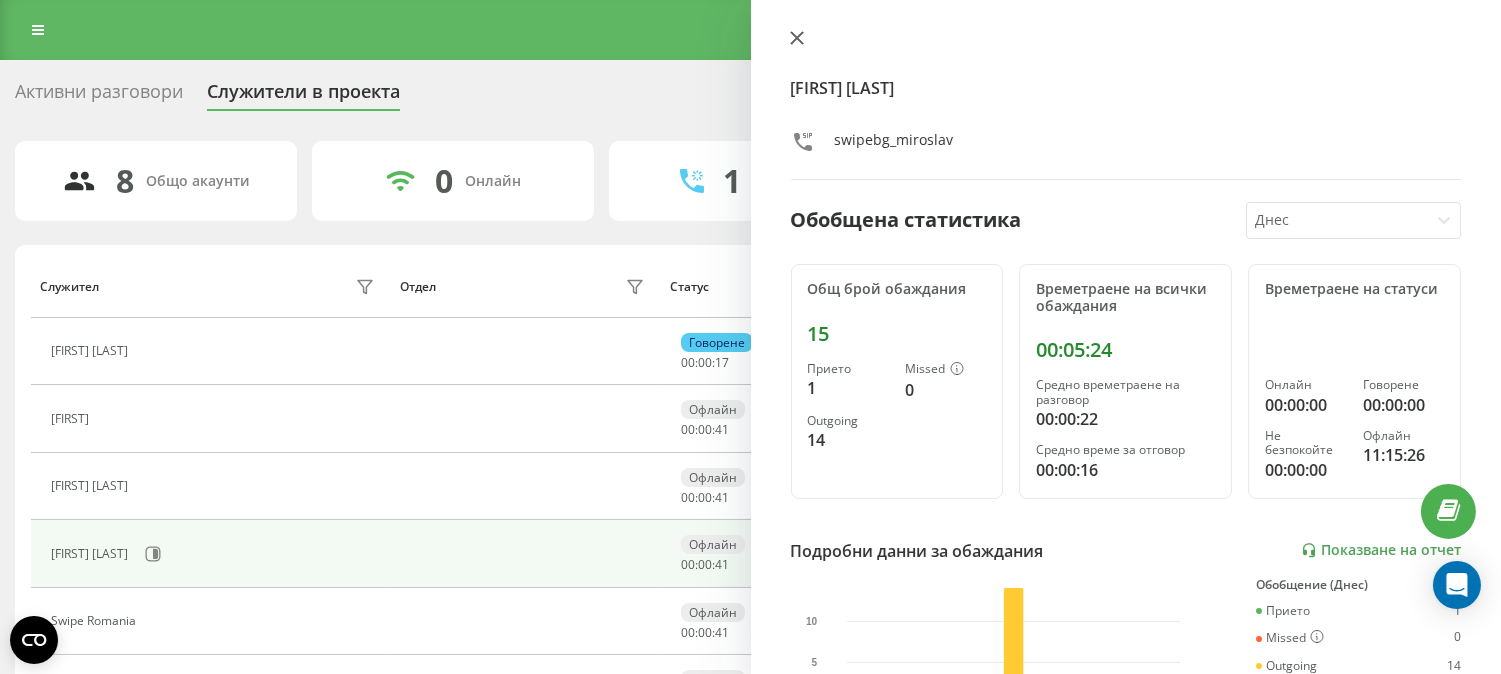 click 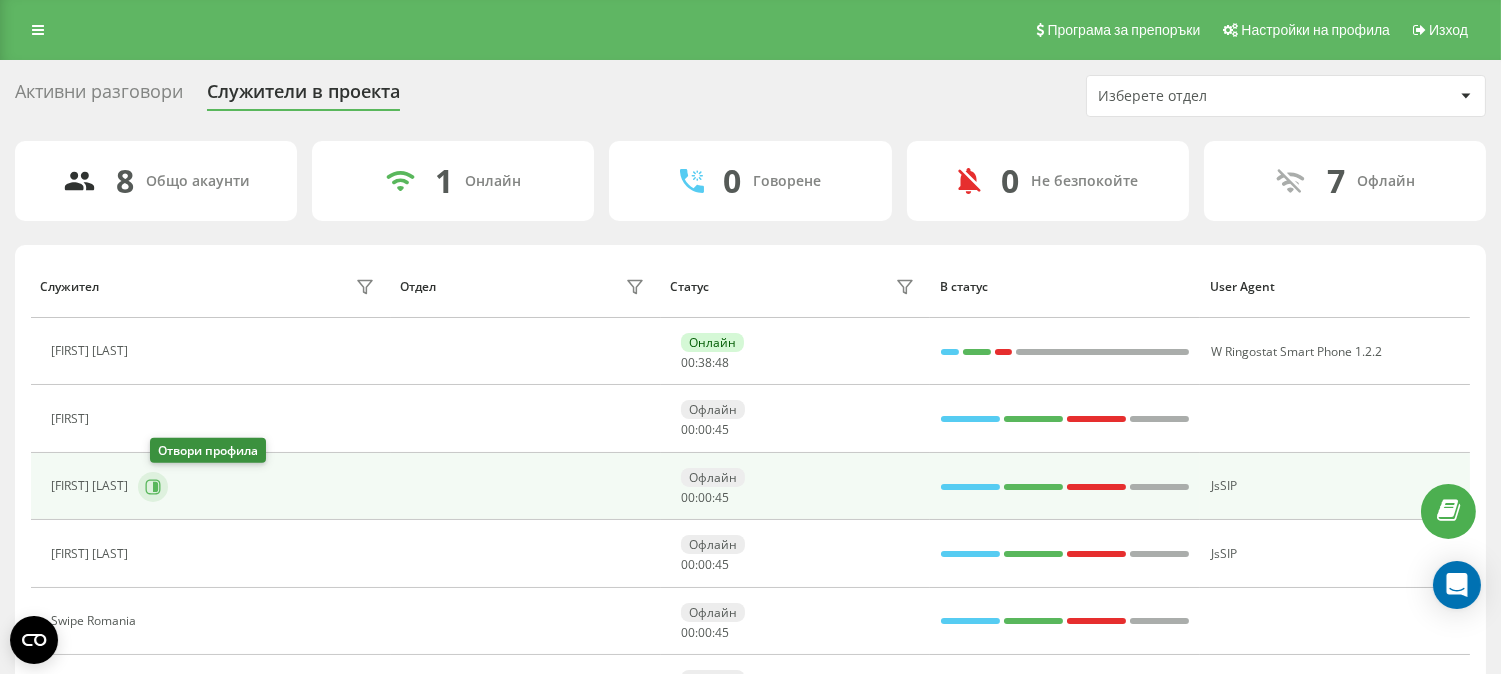 click 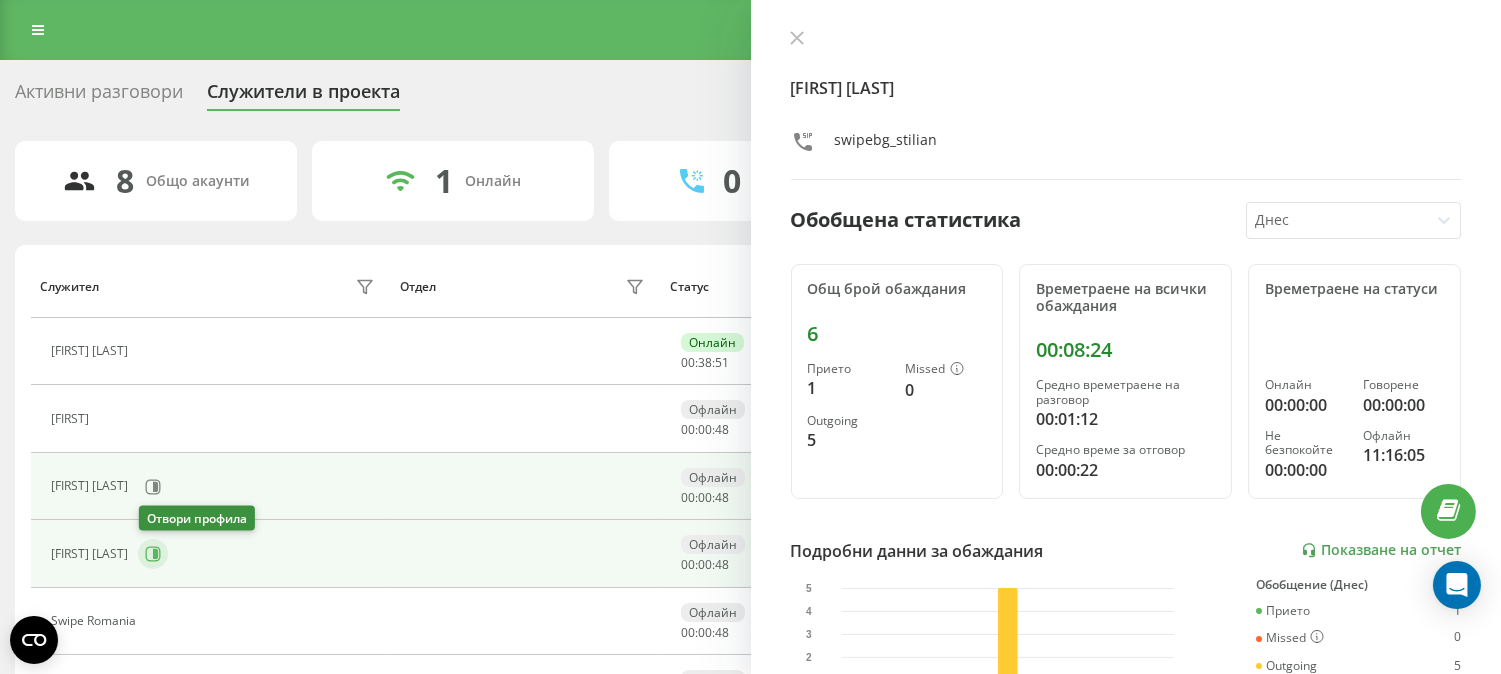 click 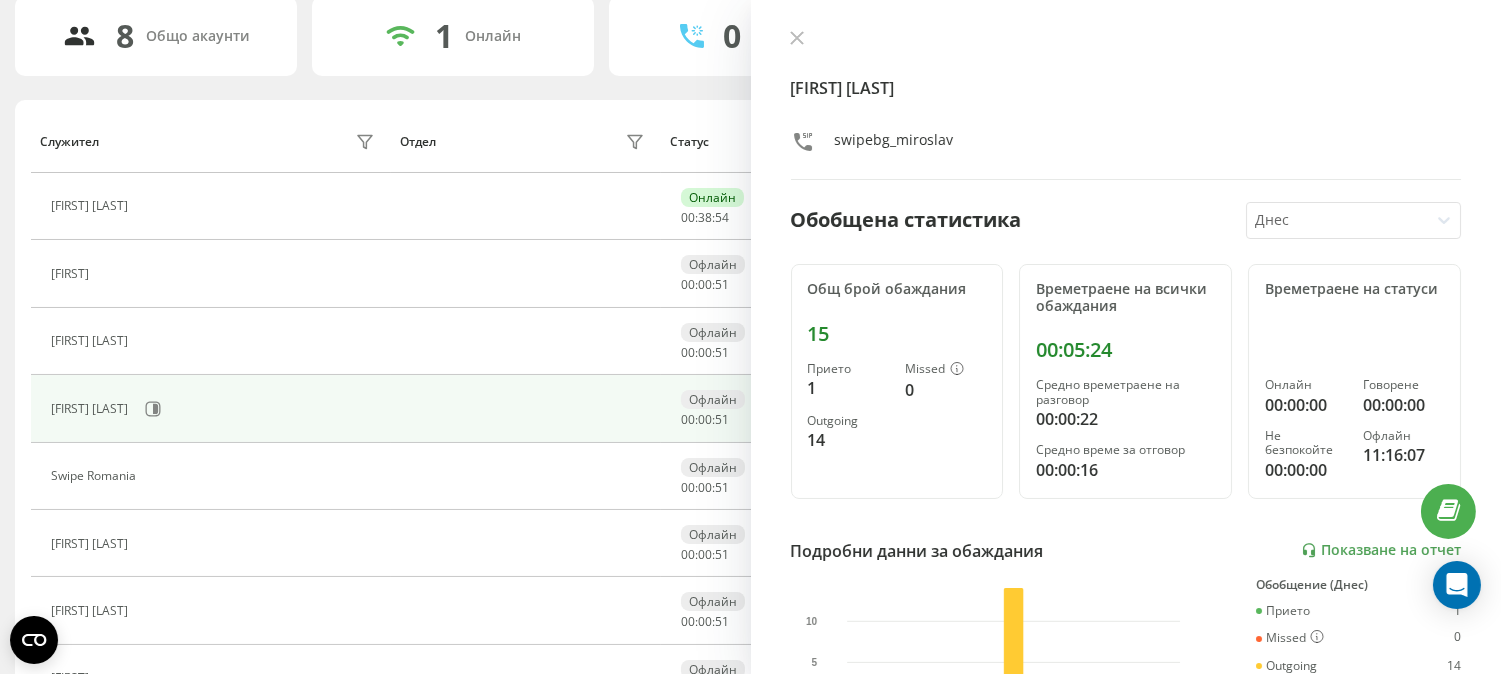 scroll, scrollTop: 152, scrollLeft: 0, axis: vertical 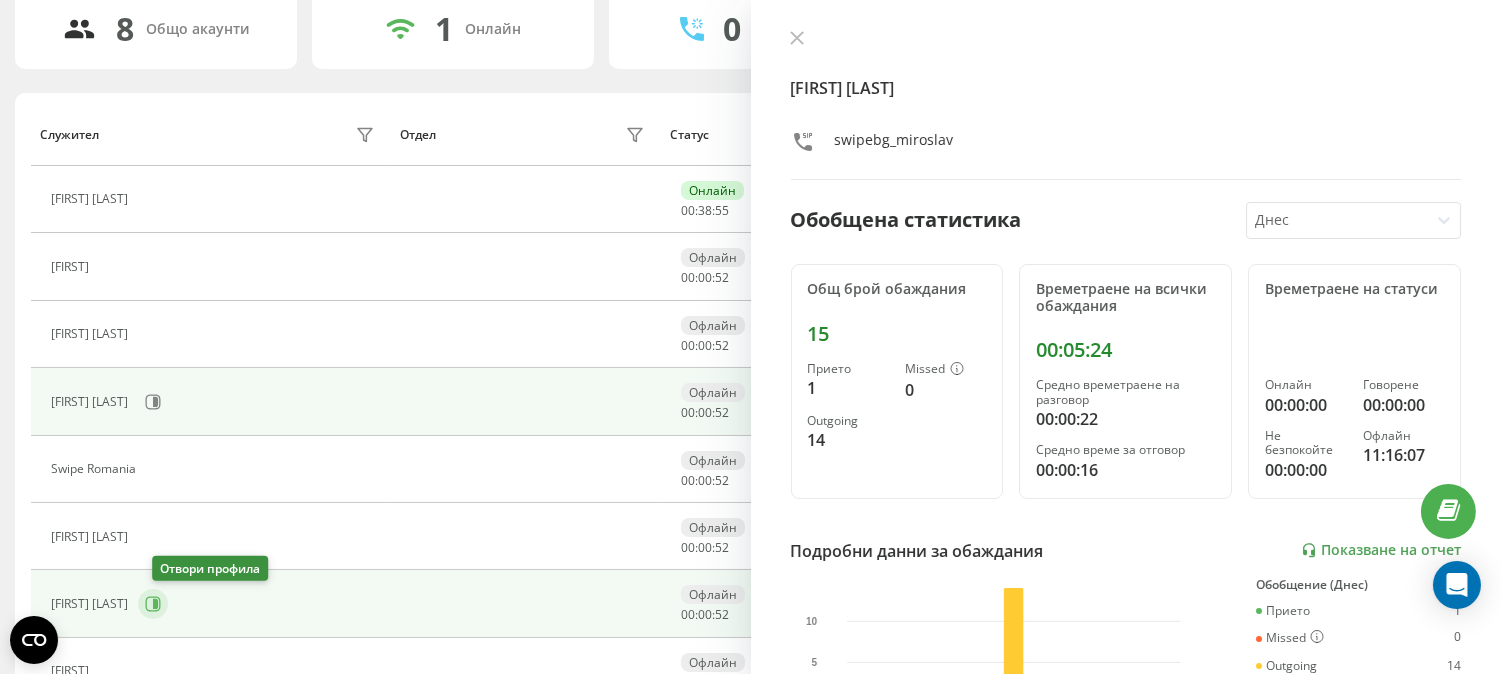 click 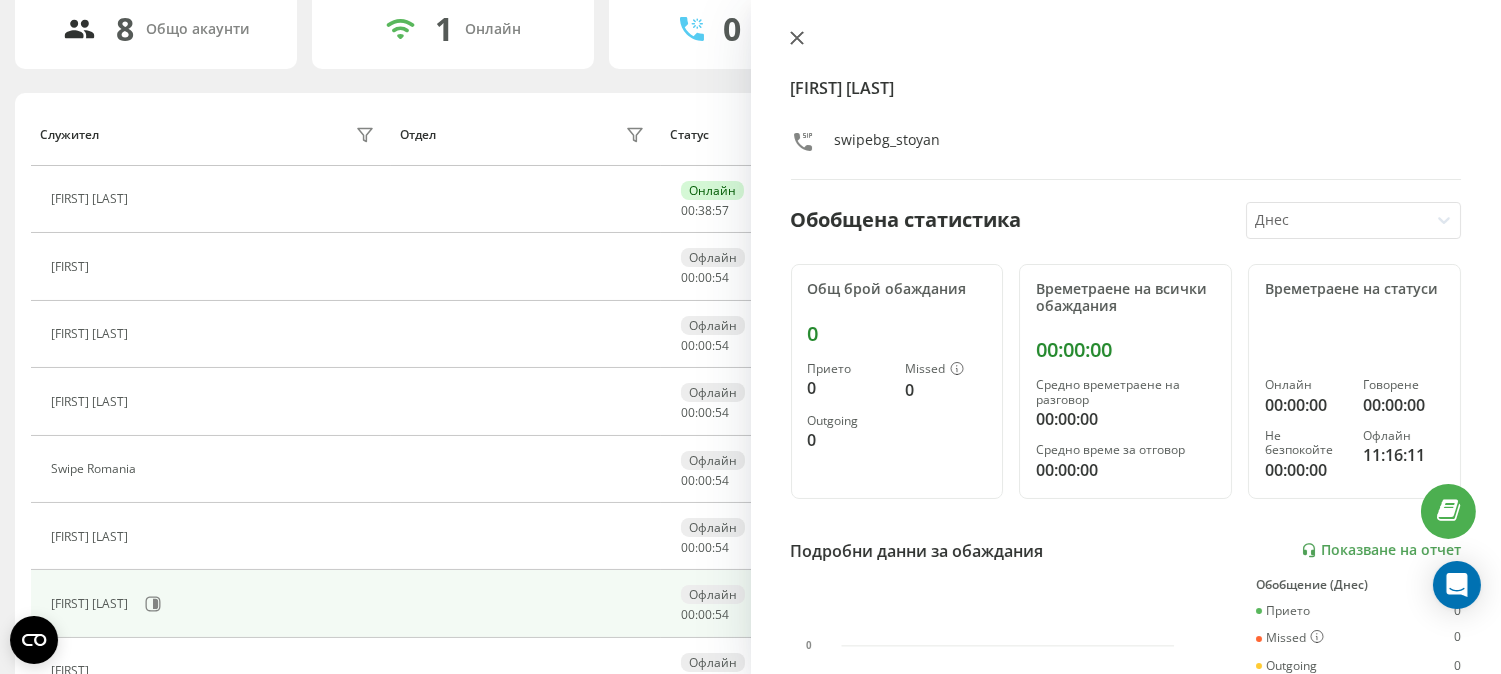 click 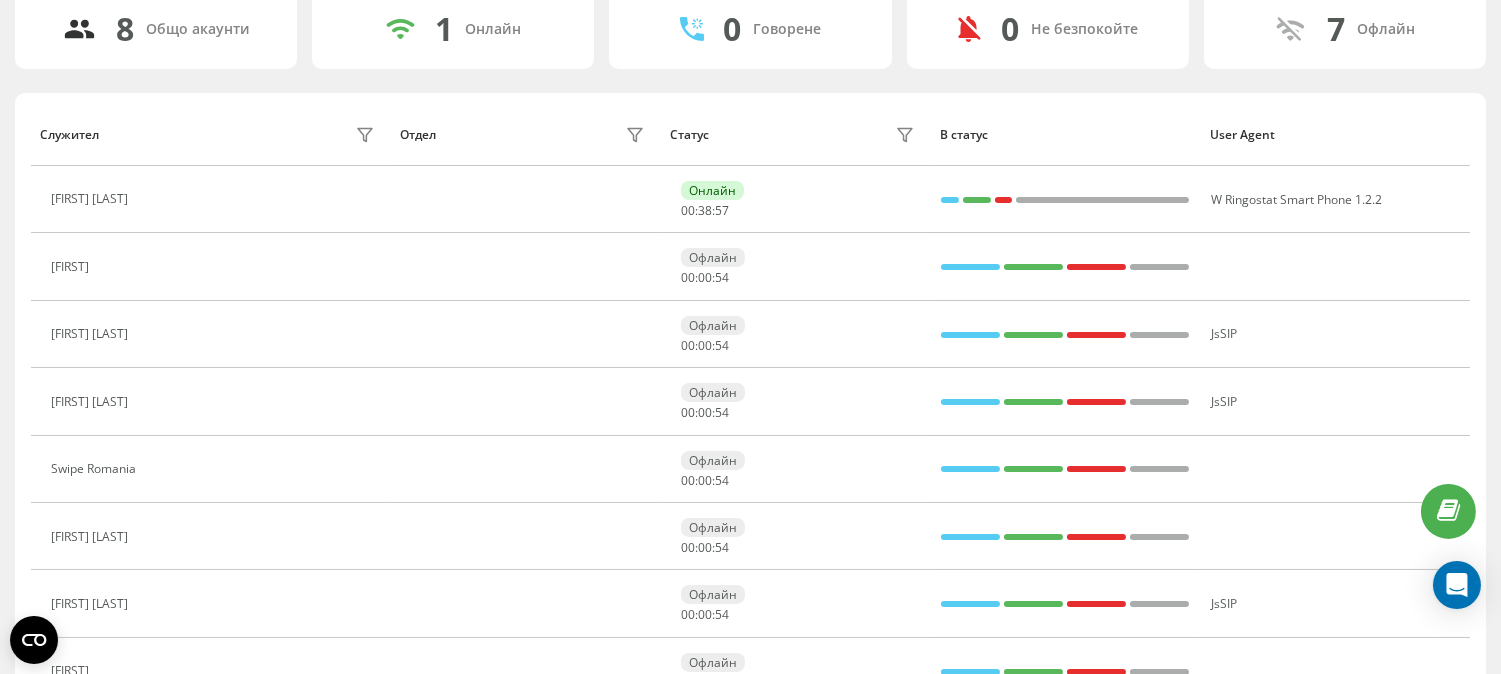 scroll, scrollTop: 0, scrollLeft: 0, axis: both 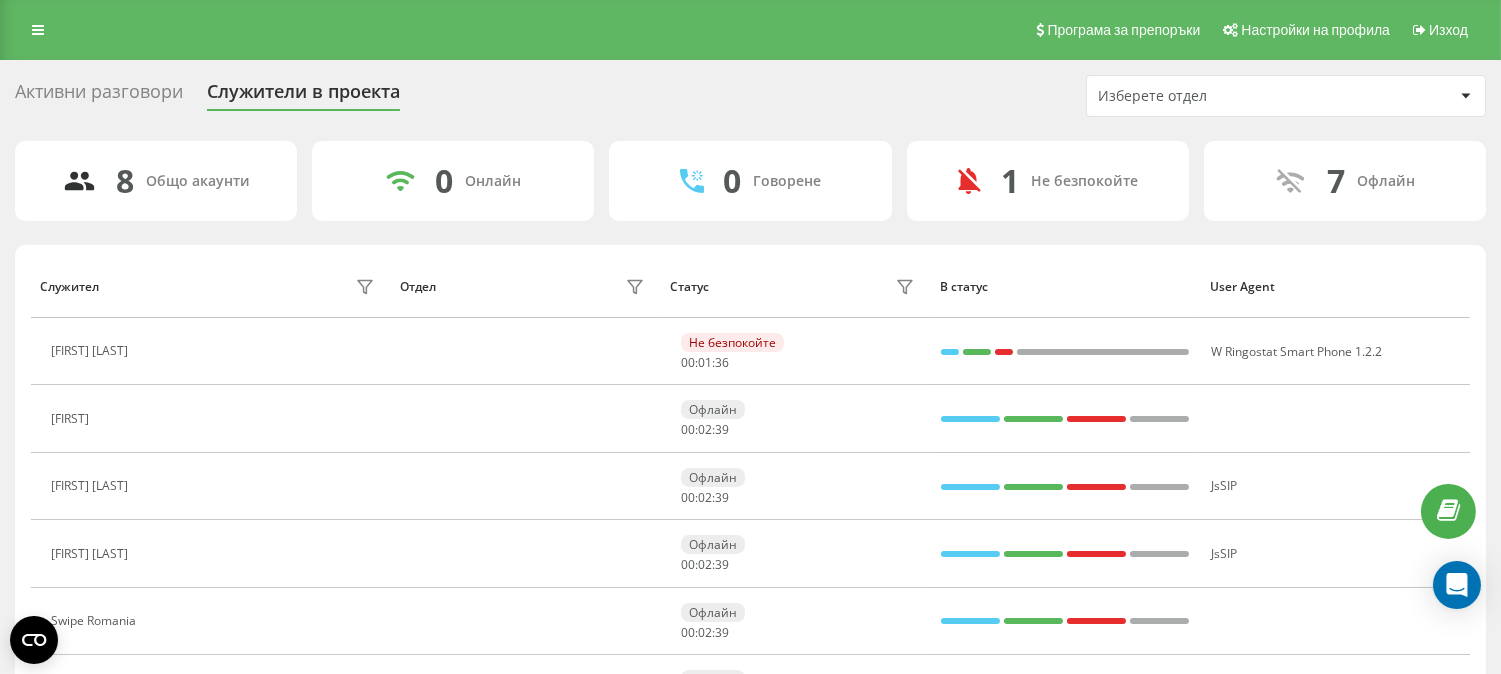 click on "Активни разговори" at bounding box center (99, 96) 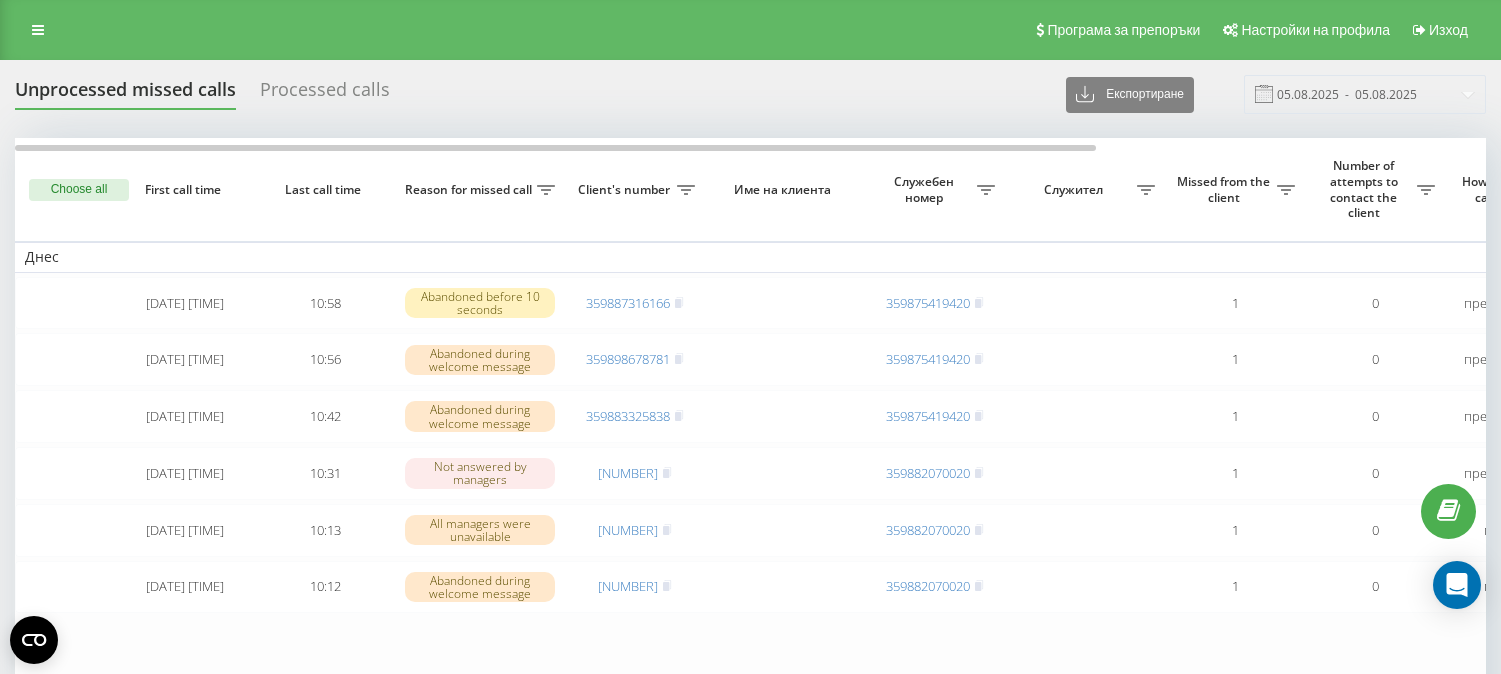 scroll, scrollTop: 0, scrollLeft: 0, axis: both 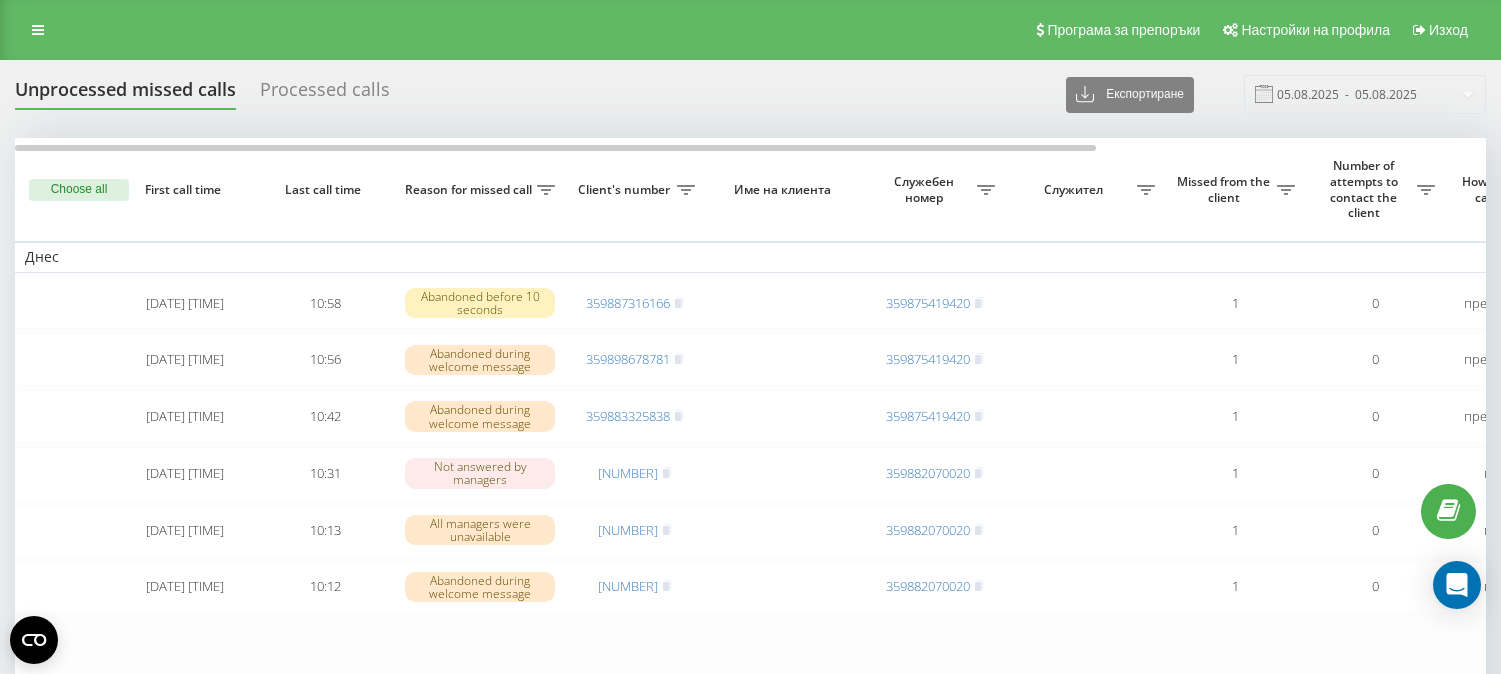 click 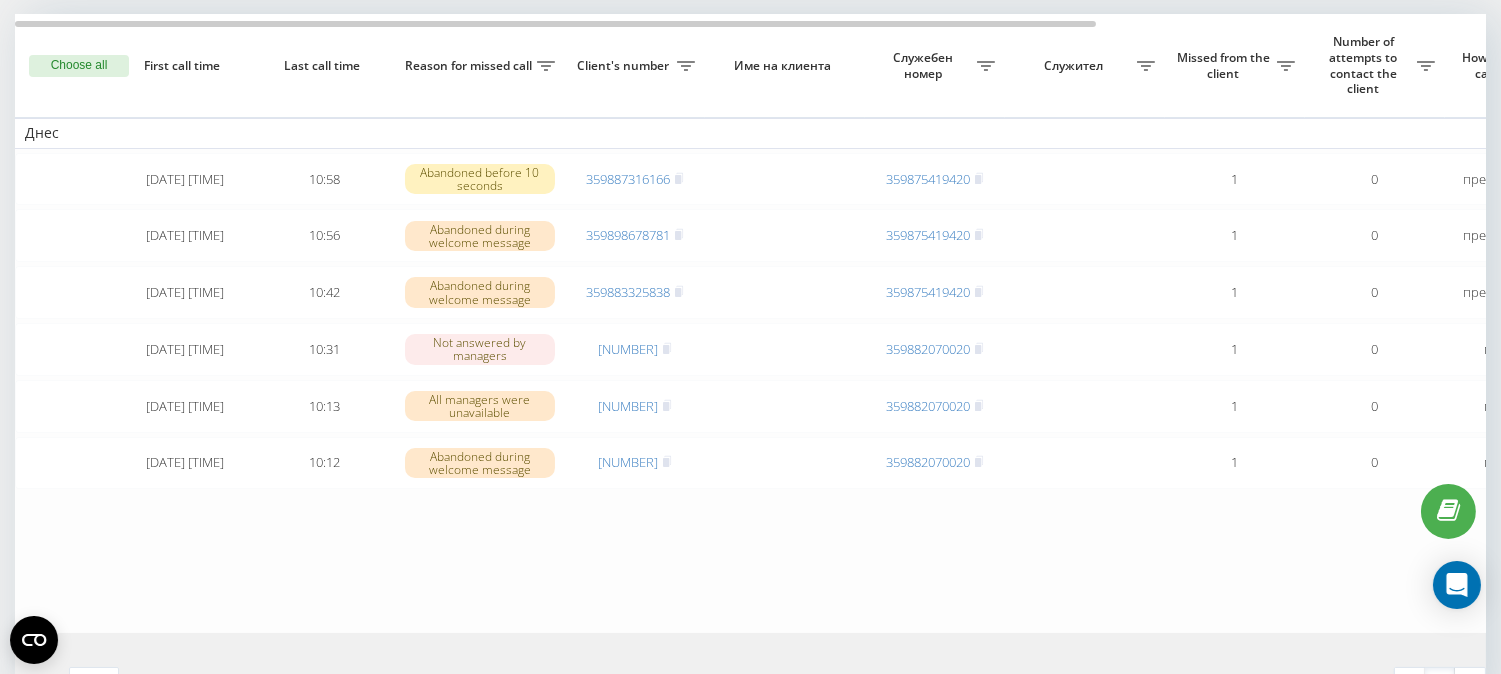 scroll, scrollTop: 0, scrollLeft: 0, axis: both 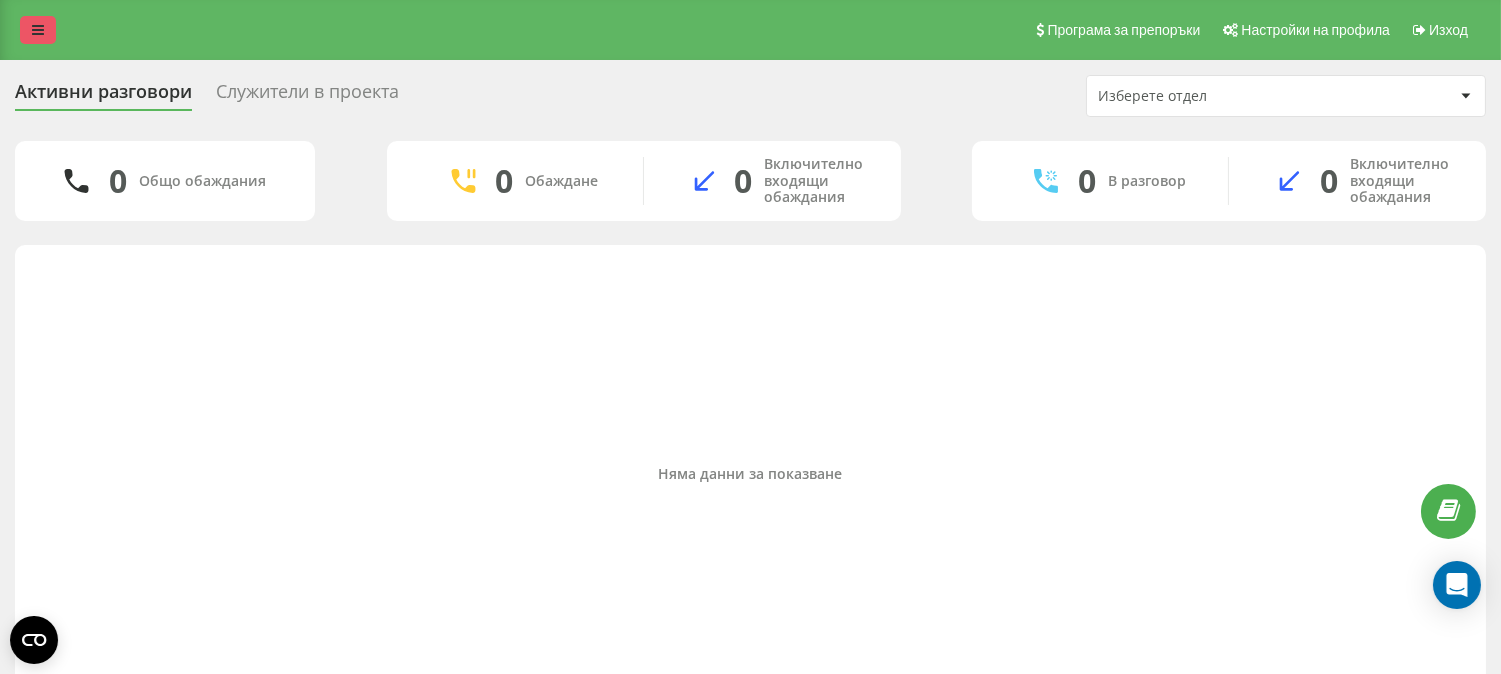 click at bounding box center [38, 30] 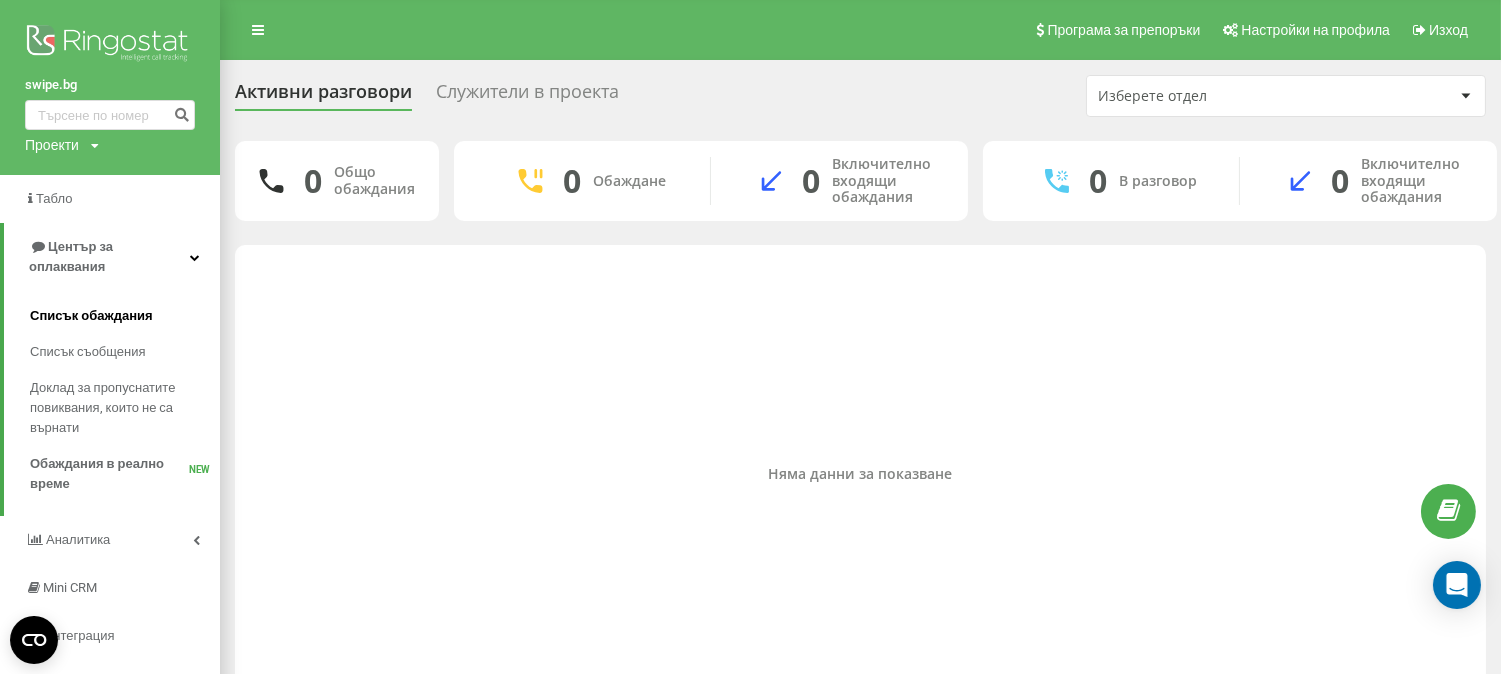 click on "Списък обаждания" at bounding box center (91, 316) 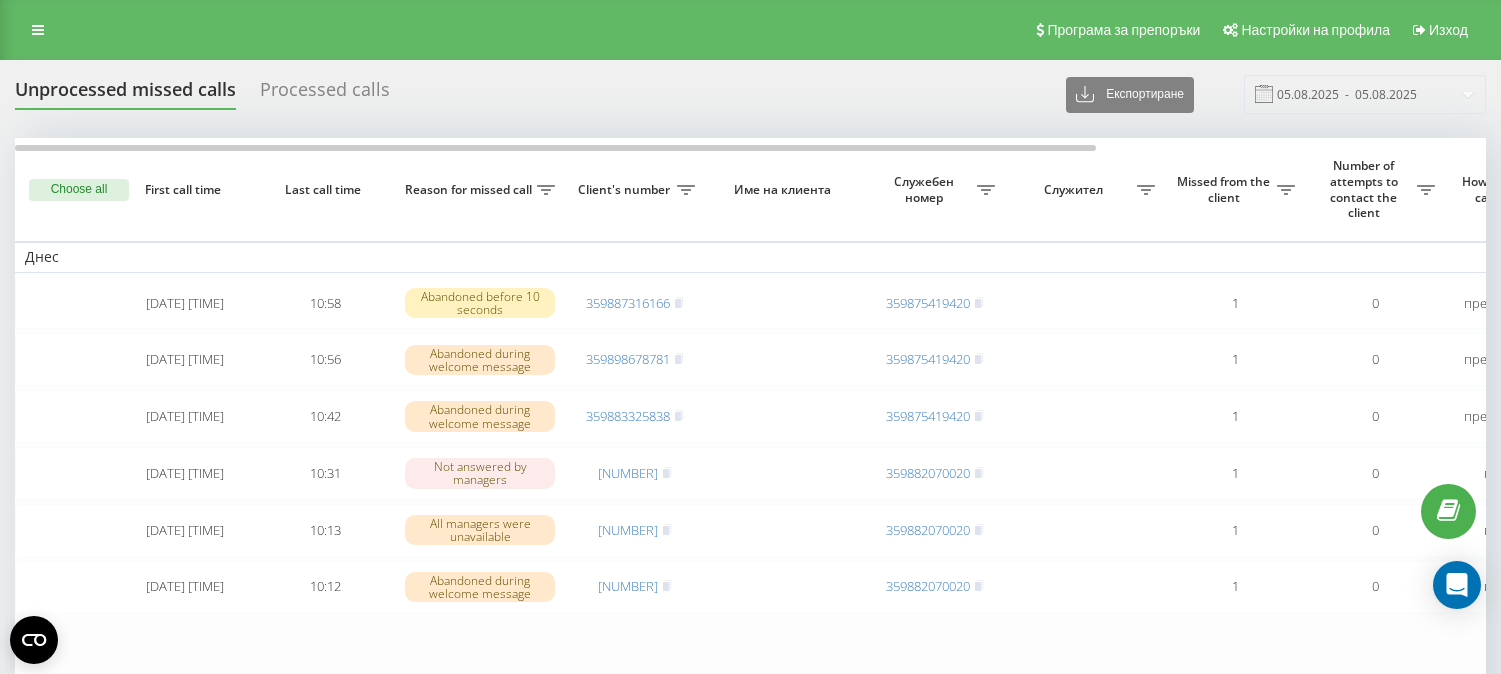 scroll, scrollTop: 124, scrollLeft: 0, axis: vertical 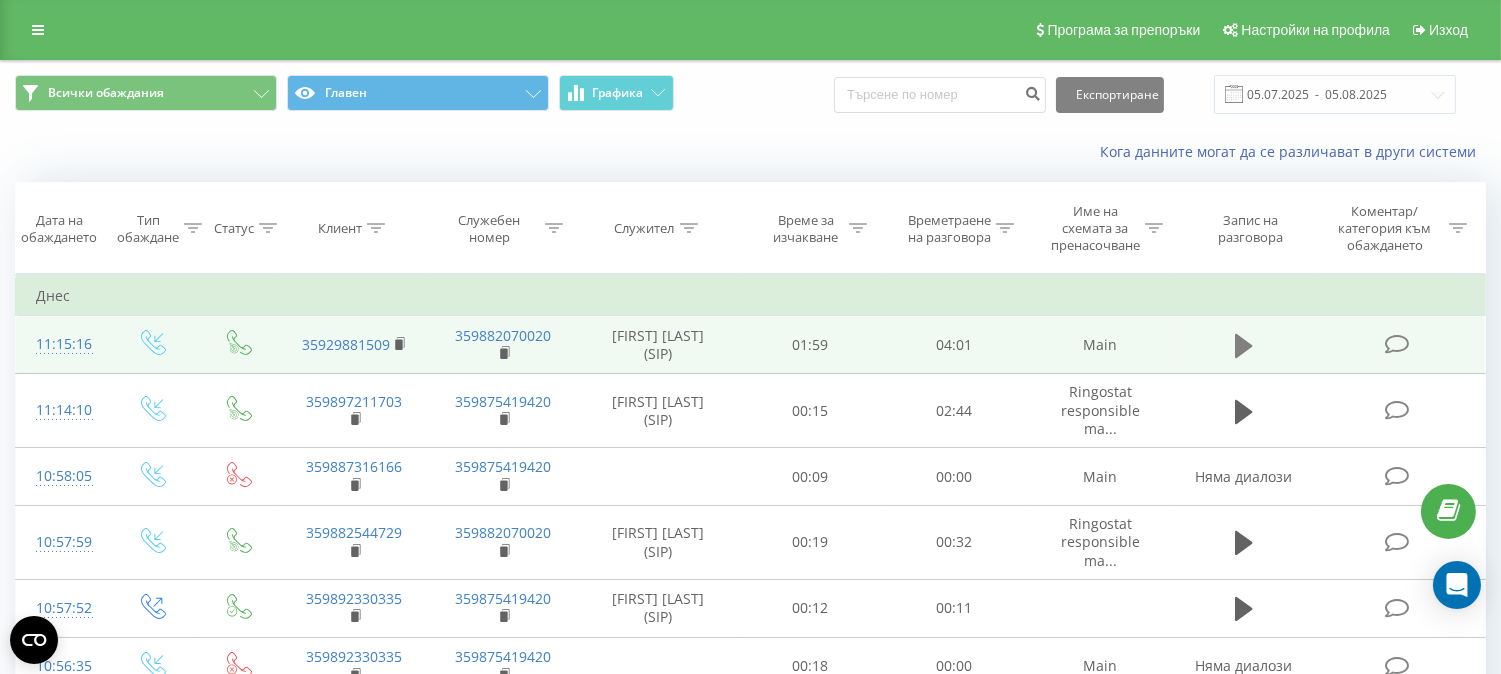 click 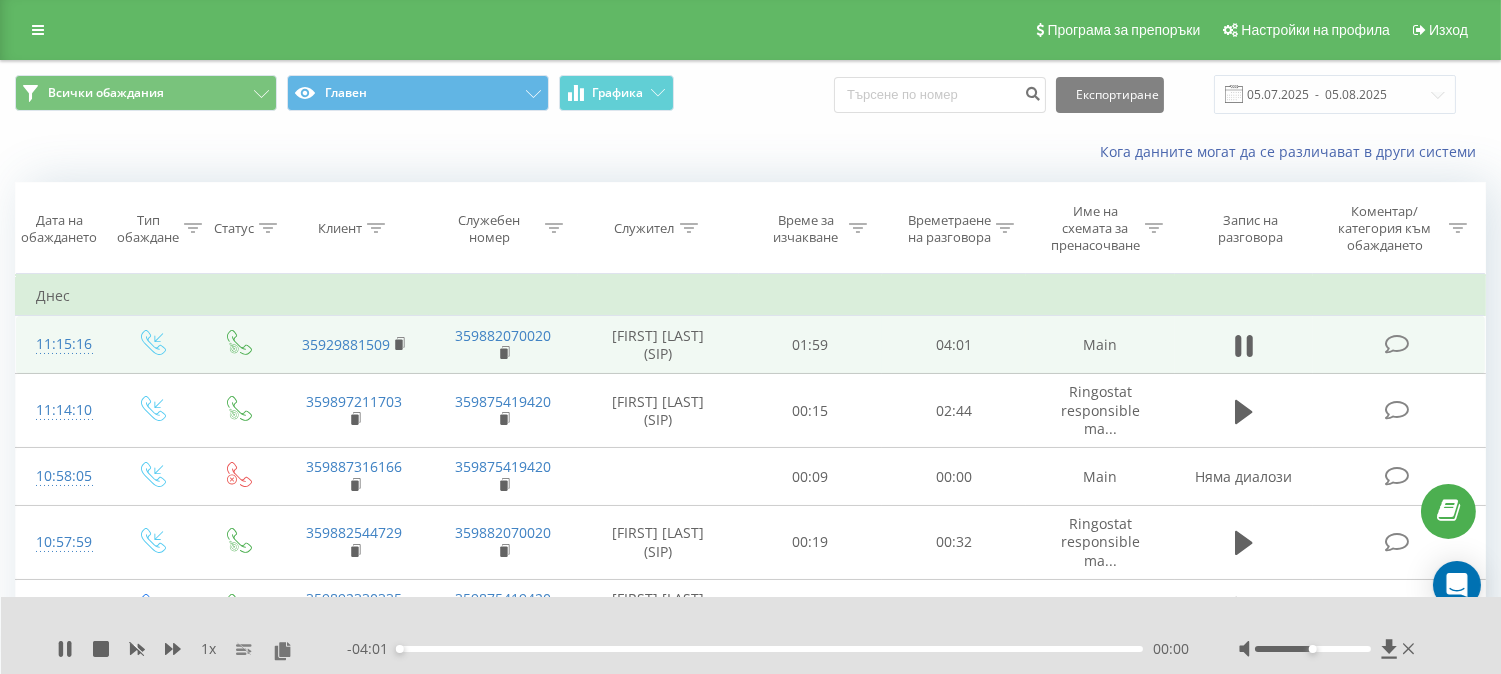 drag, startPoint x: 408, startPoint y: 645, endPoint x: 441, endPoint y: 648, distance: 33.13608 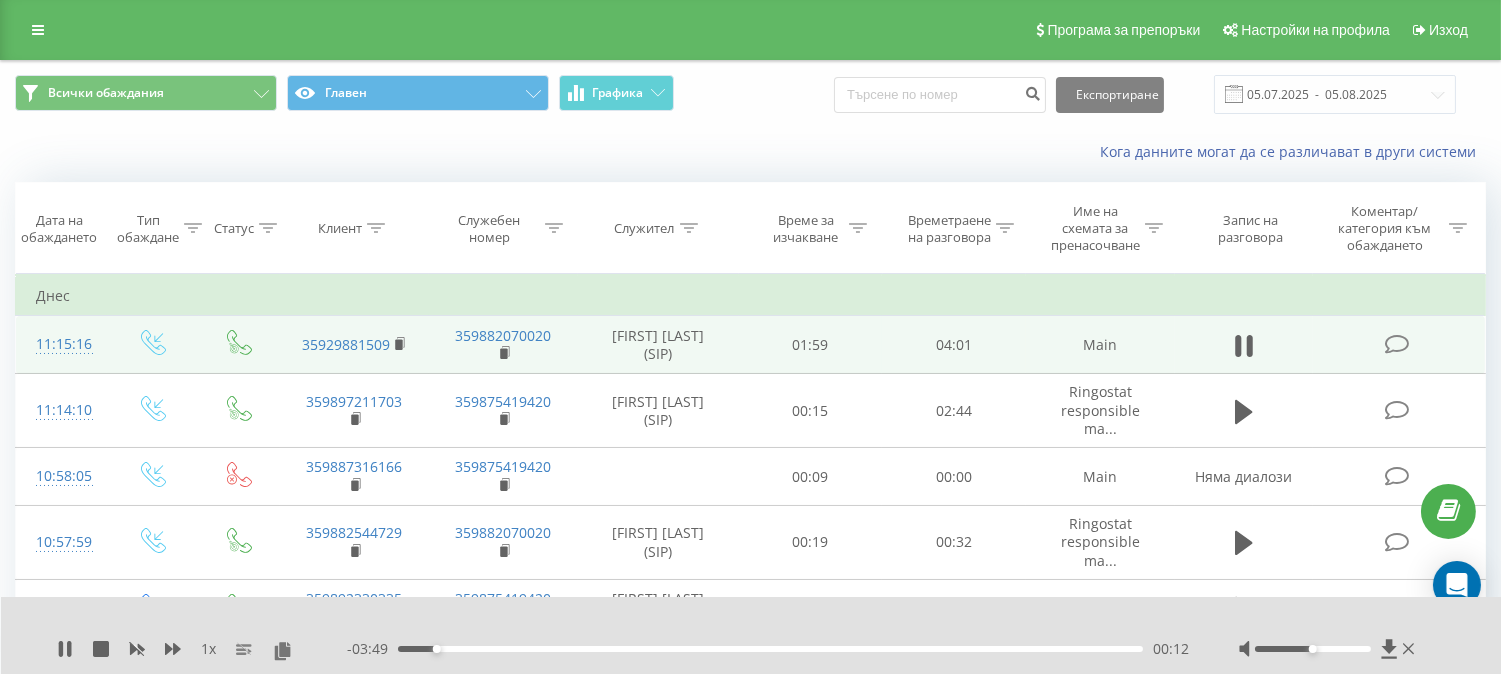 drag, startPoint x: 442, startPoint y: 648, endPoint x: 461, endPoint y: 652, distance: 19.416489 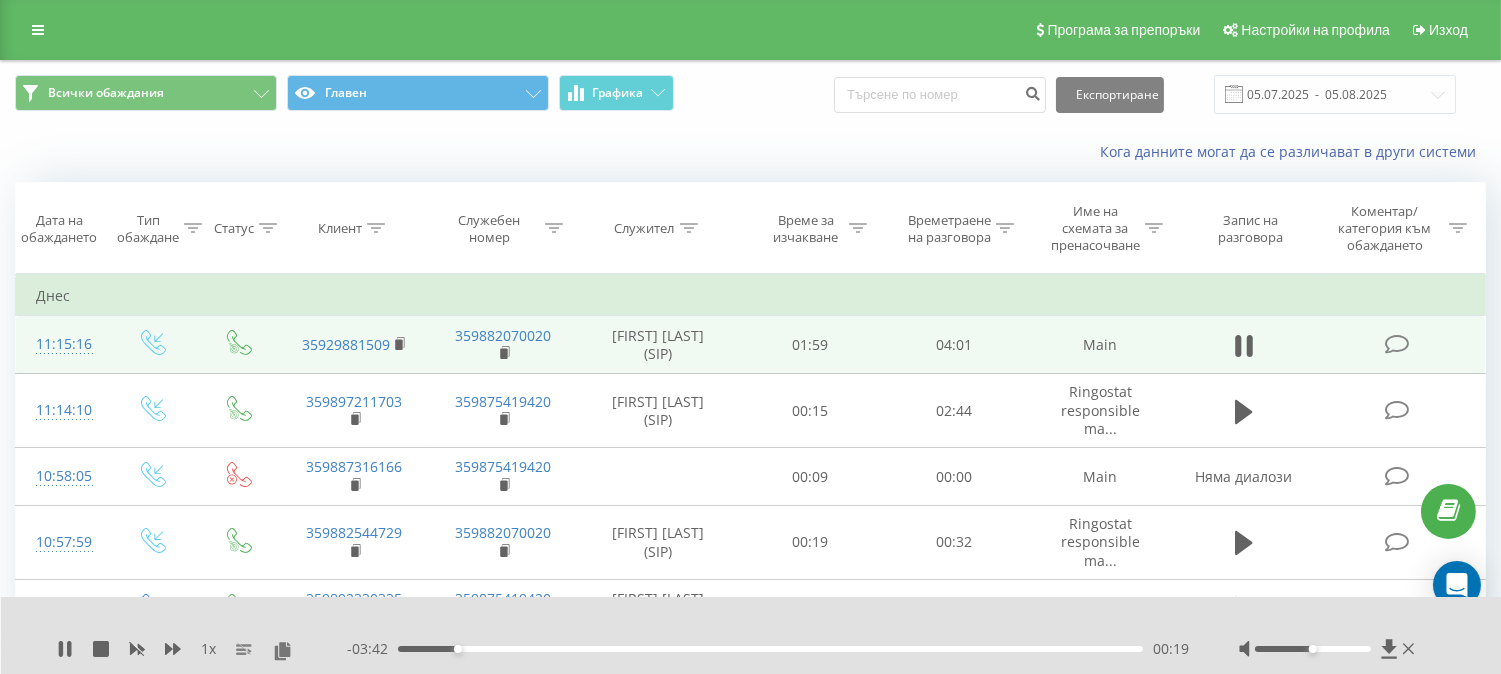 click on "00:19" at bounding box center (770, 649) 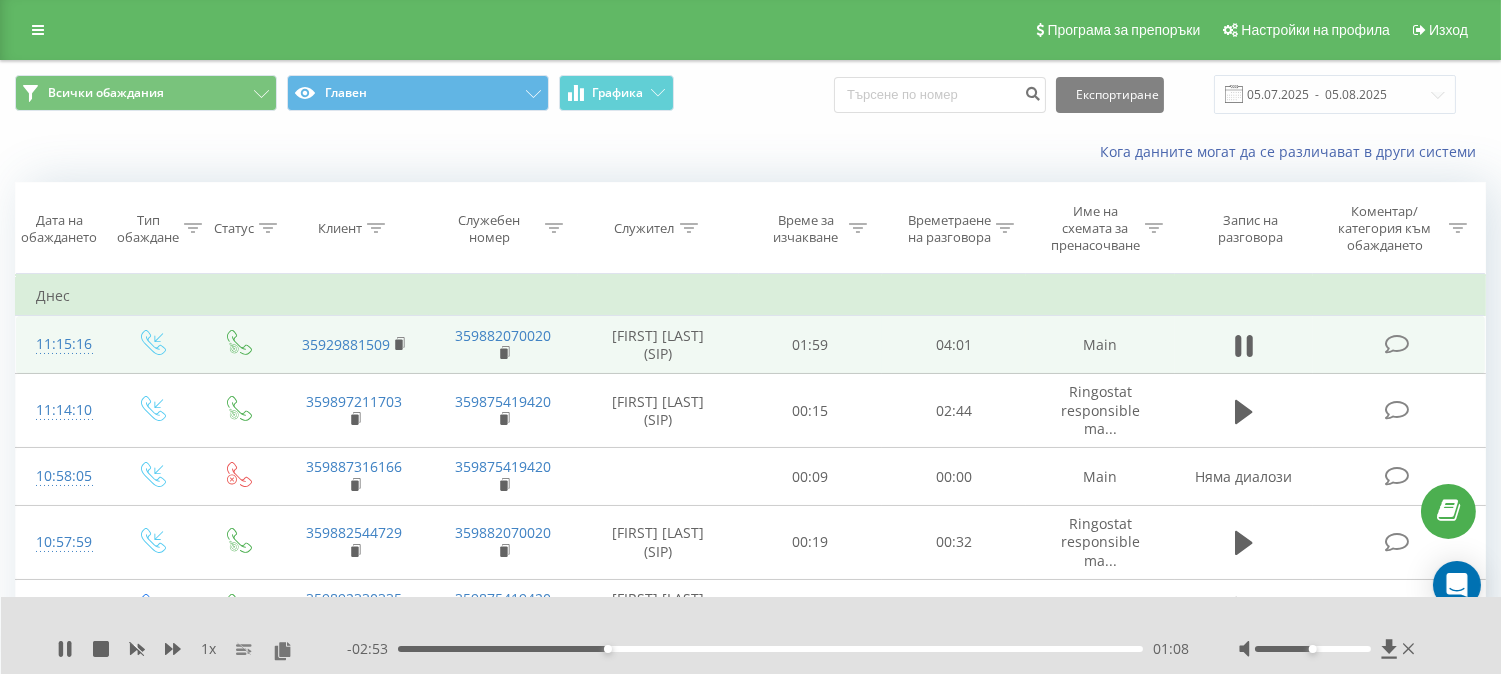click on "- 02:53 01:08   01:08" at bounding box center (768, 649) 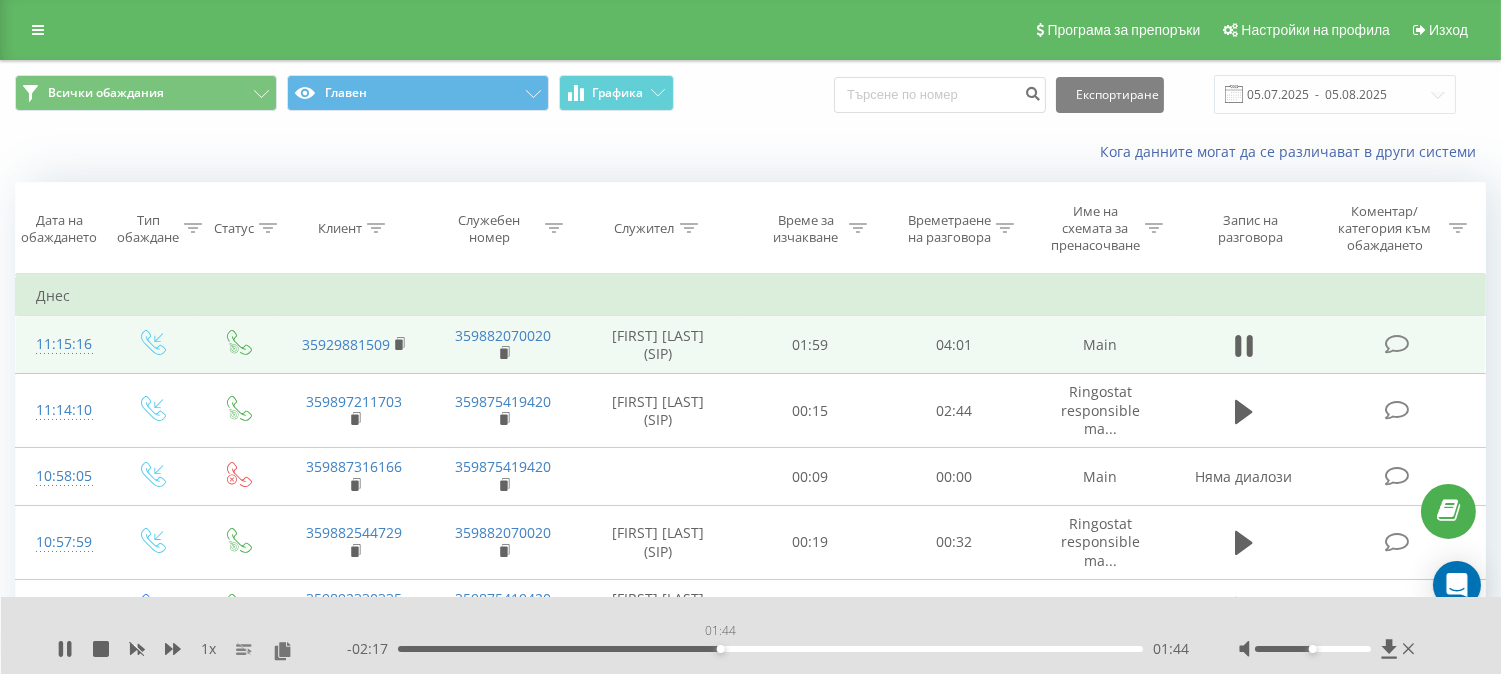 click on "01:44" at bounding box center [770, 649] 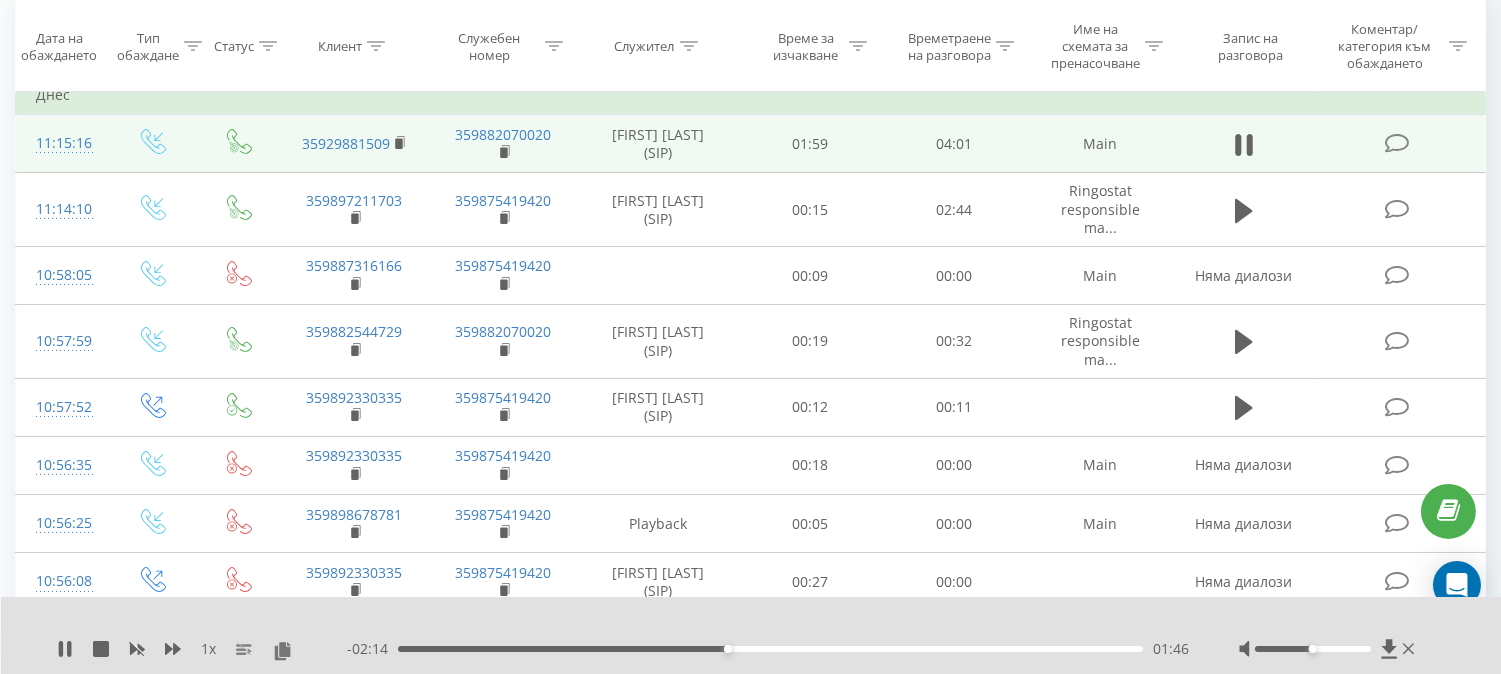 scroll, scrollTop: 0, scrollLeft: 0, axis: both 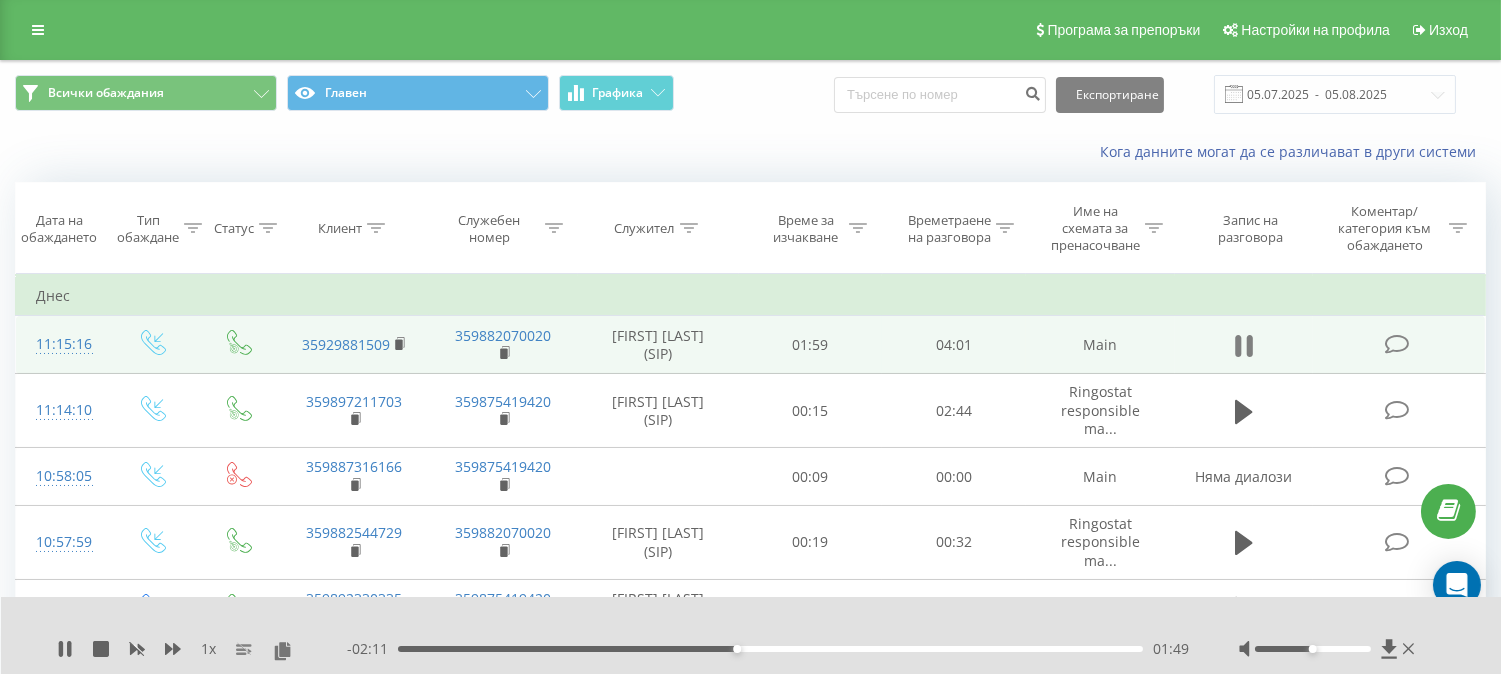 click 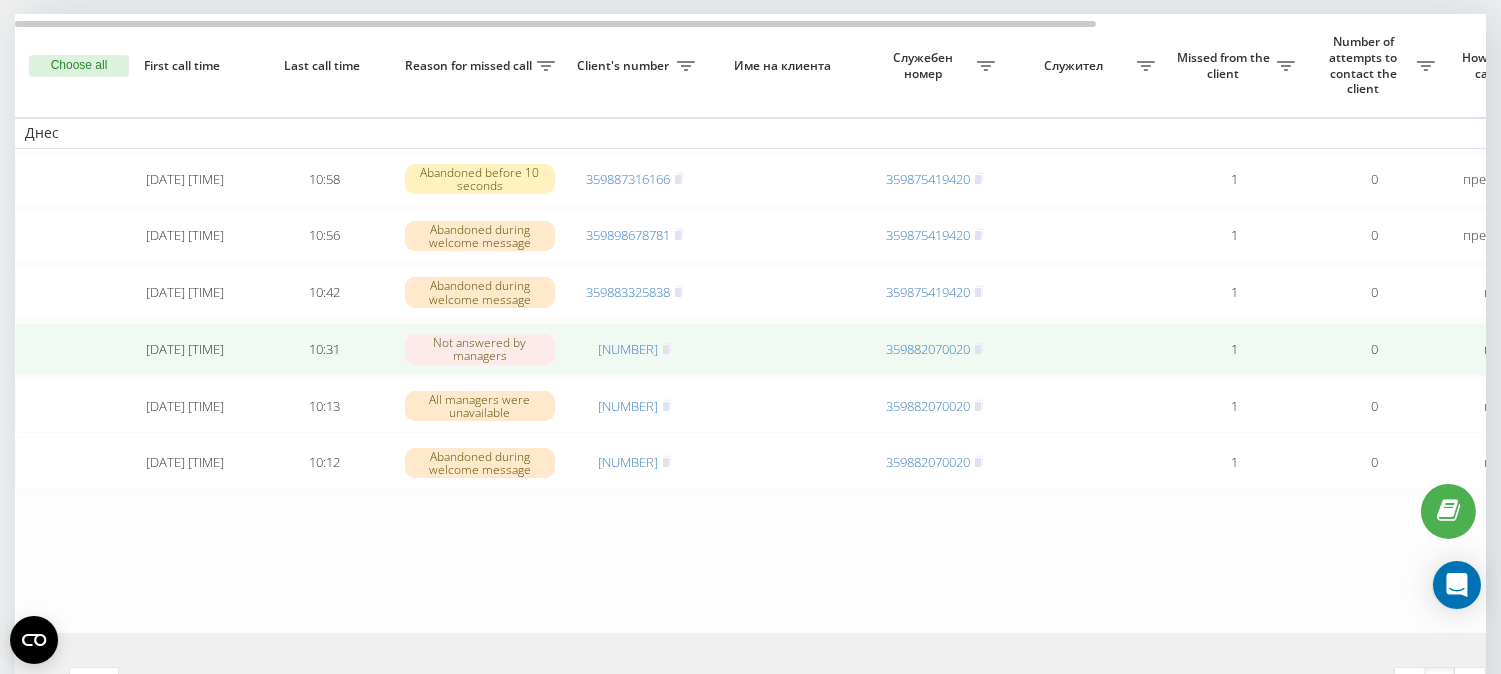scroll, scrollTop: 124, scrollLeft: 0, axis: vertical 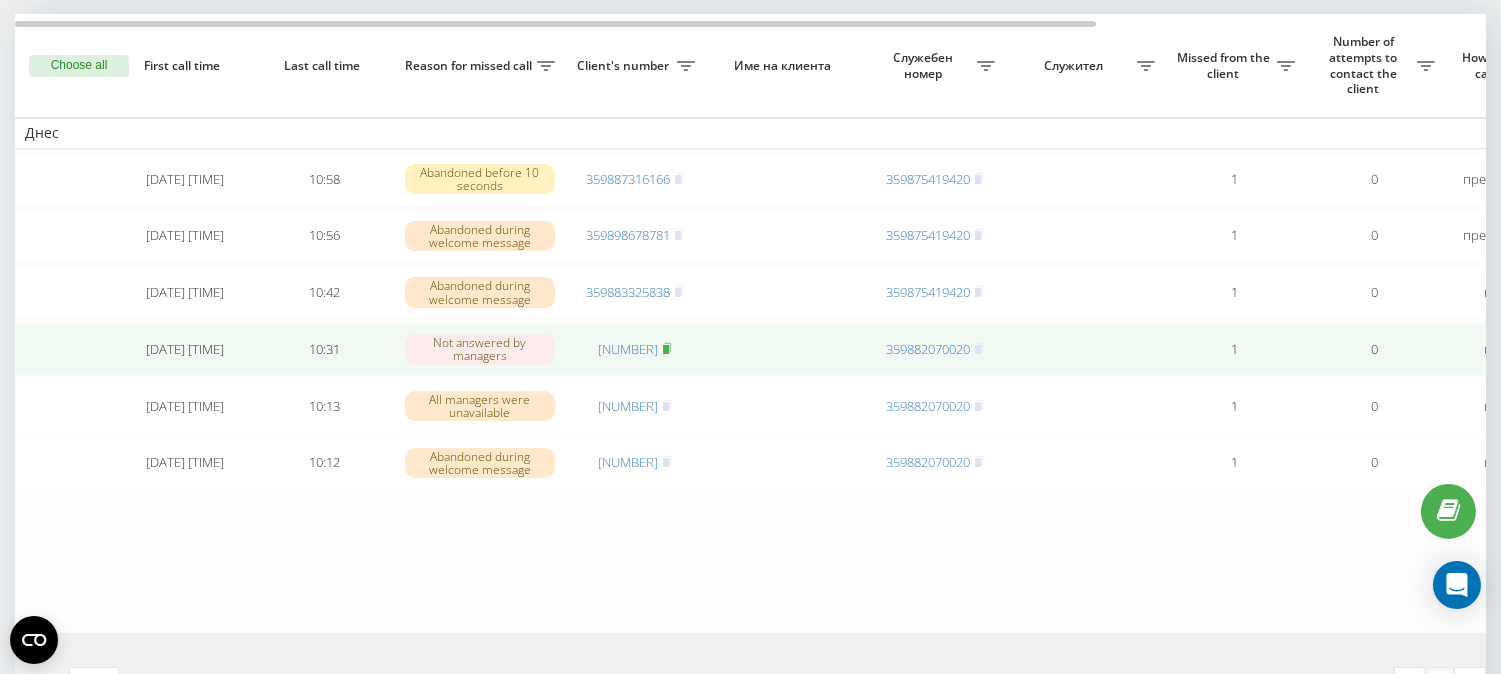 click 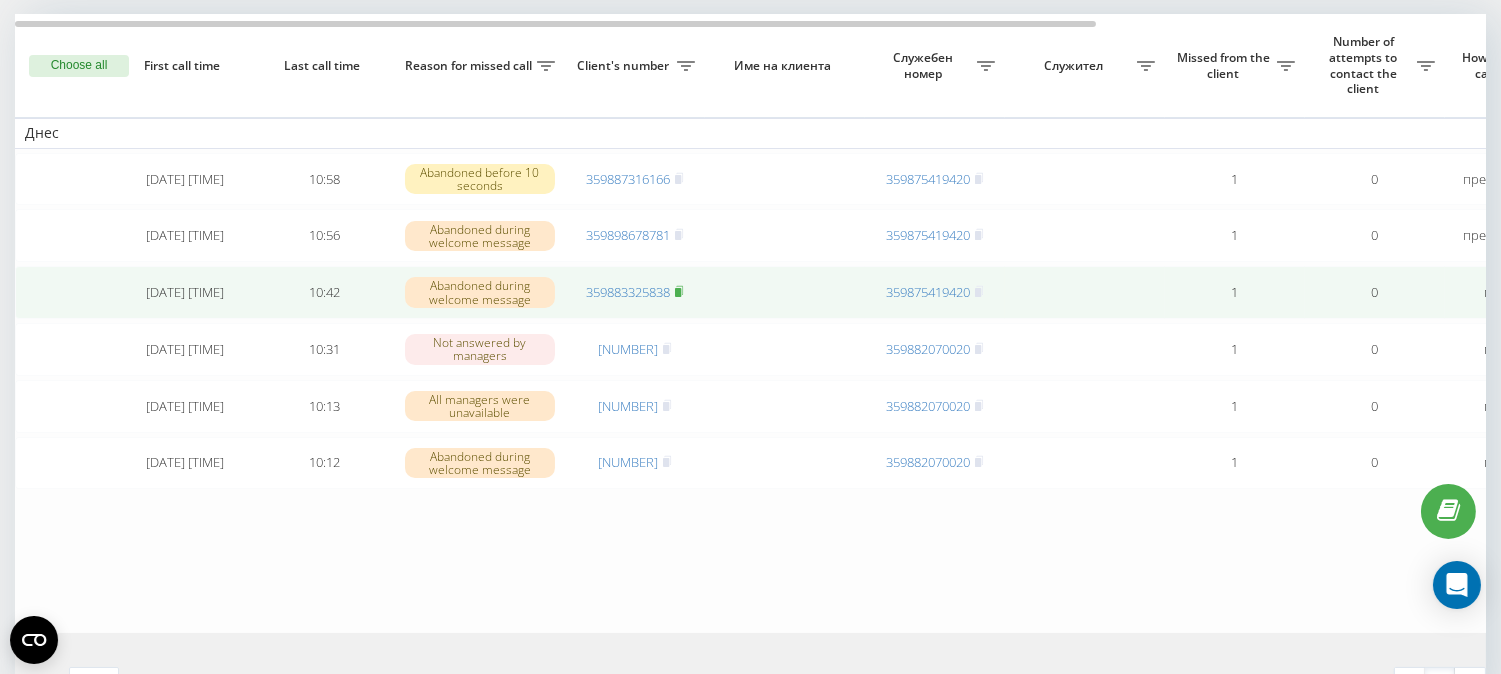 click 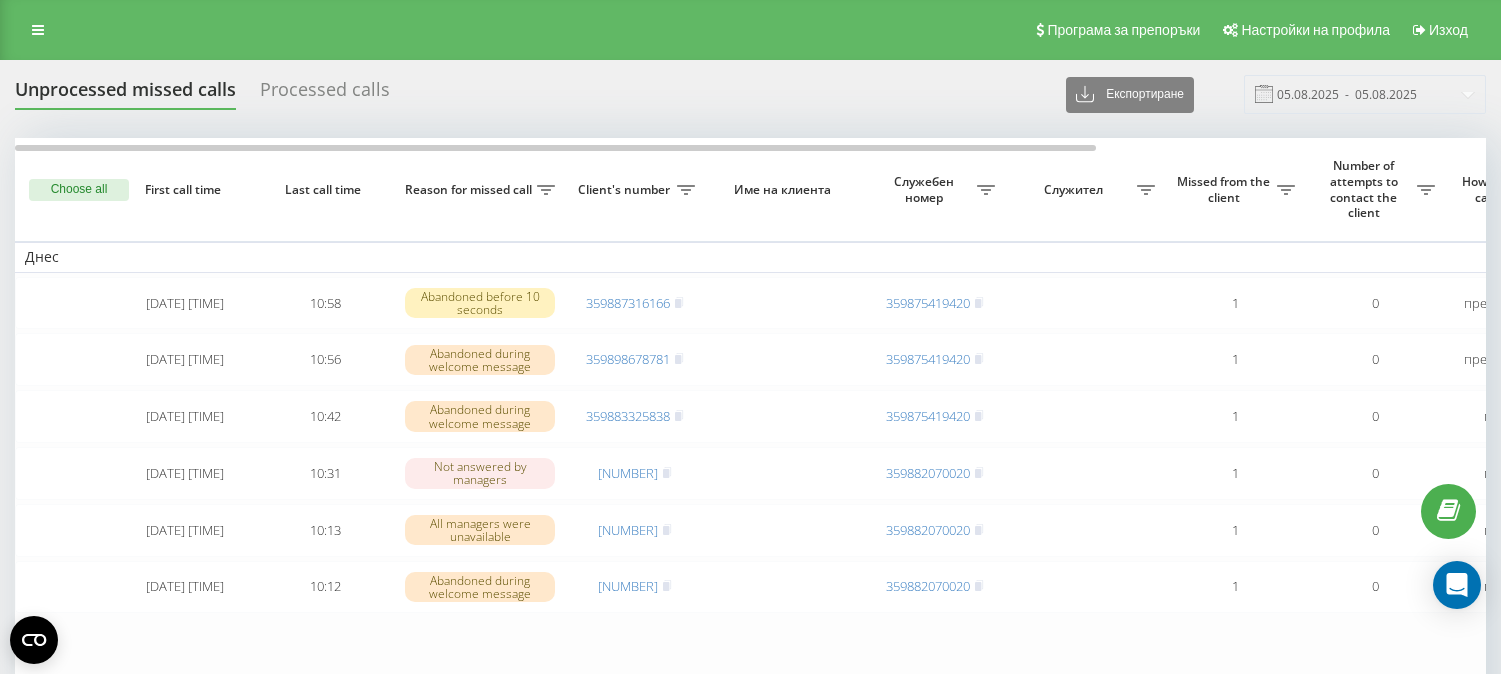 scroll, scrollTop: 124, scrollLeft: 0, axis: vertical 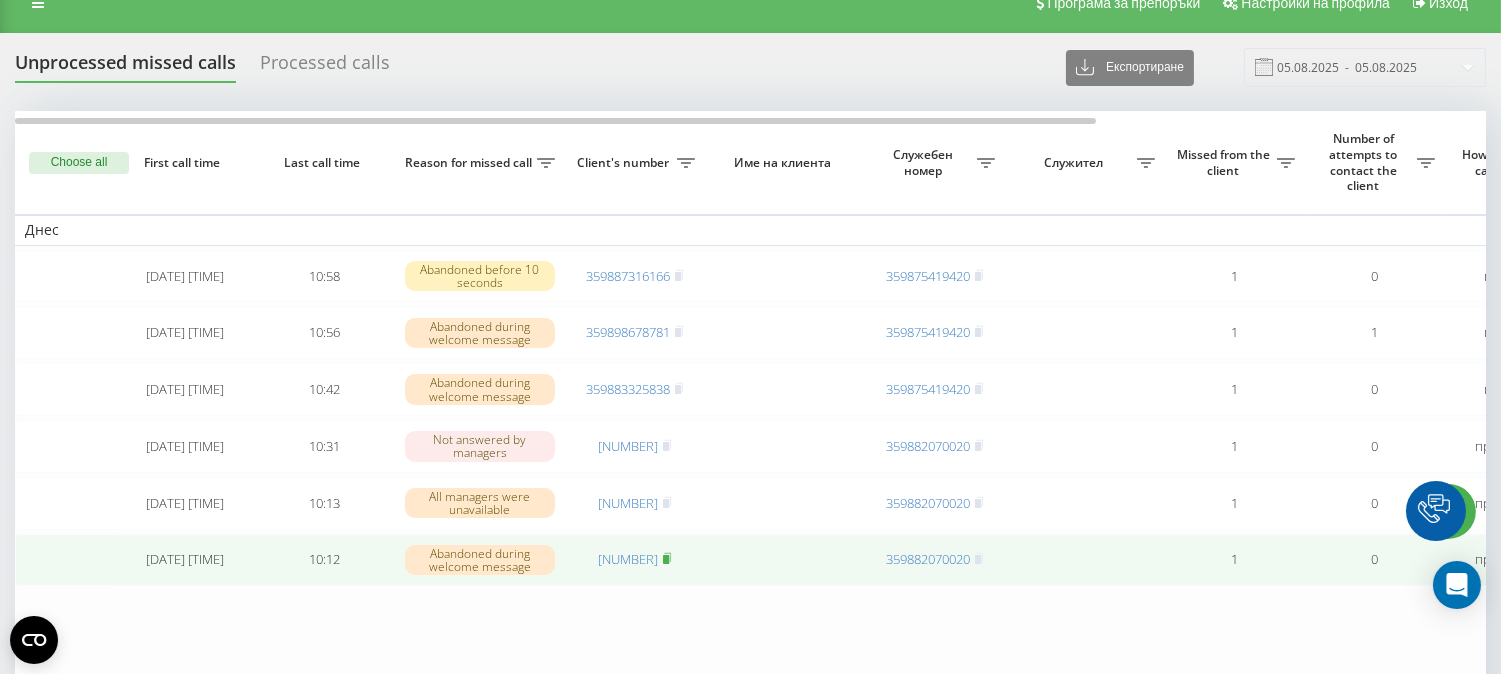 click 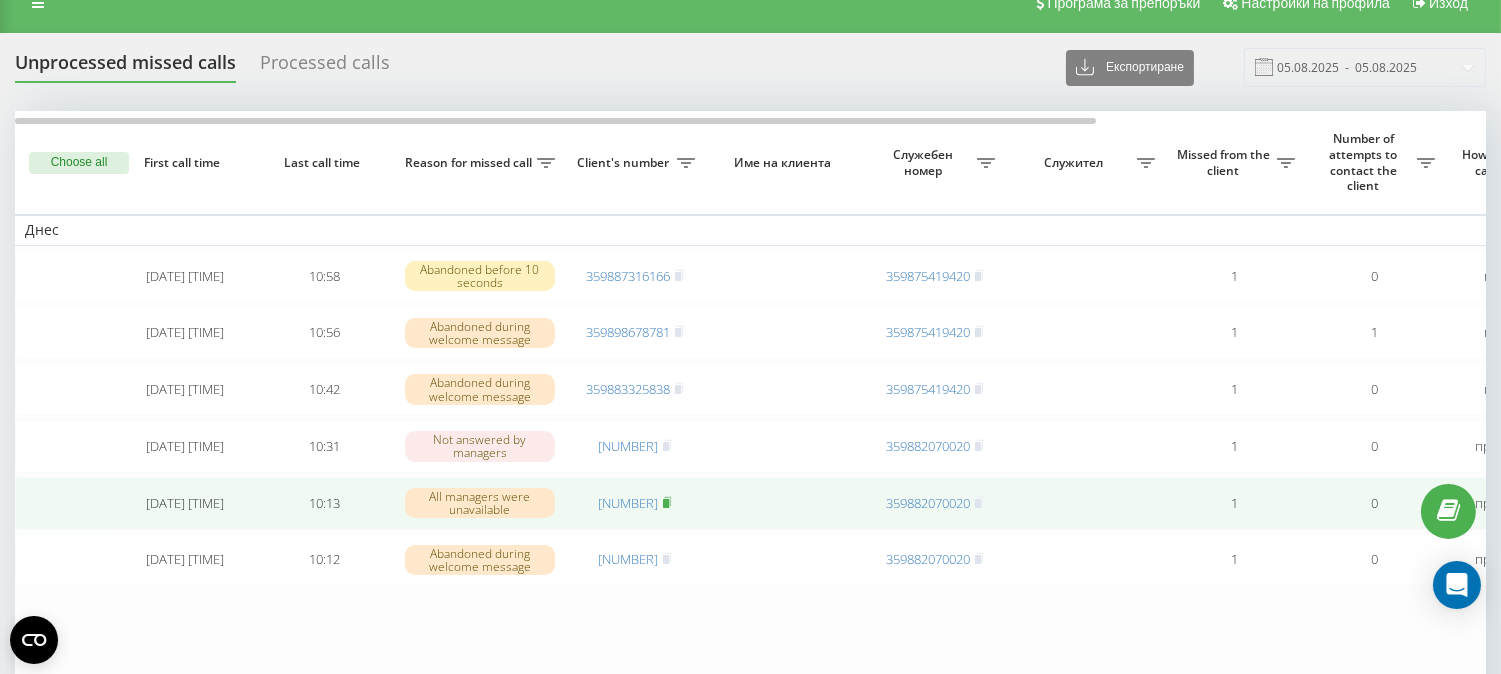 click 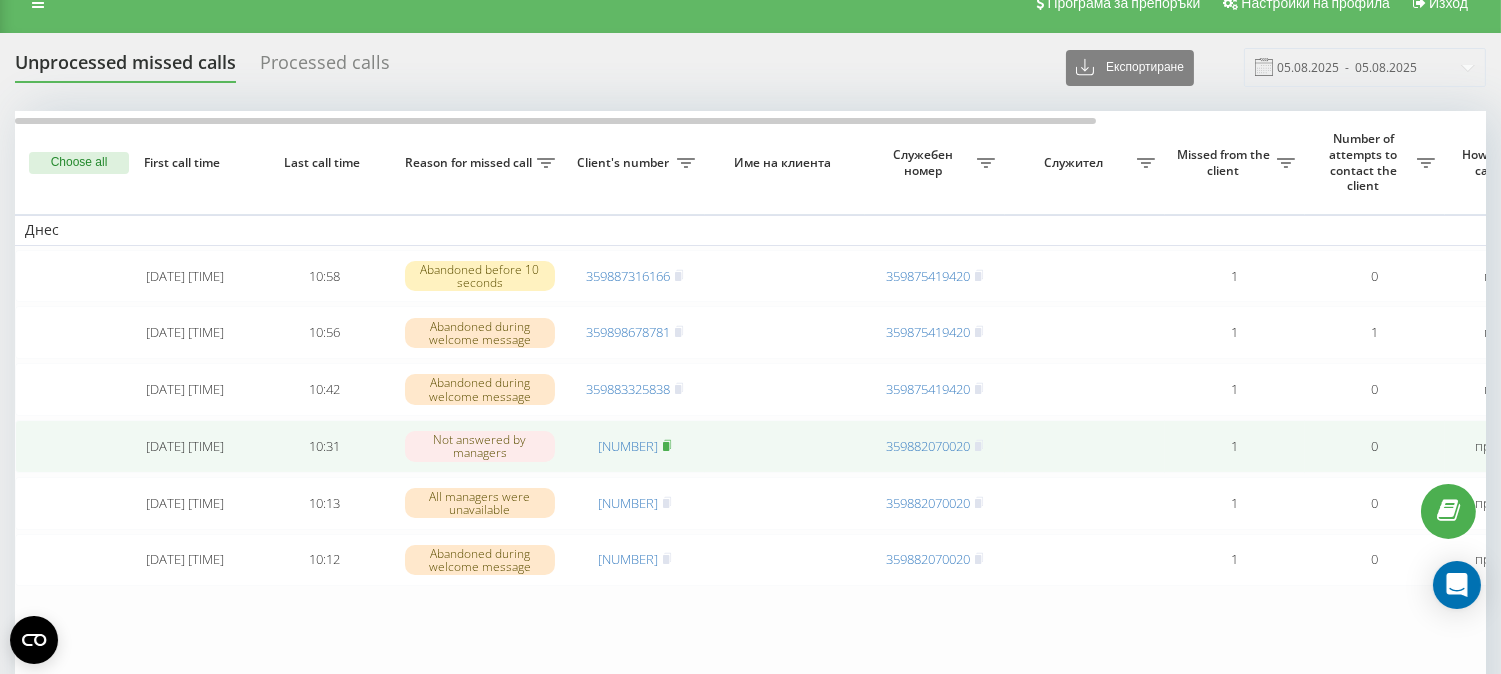 click 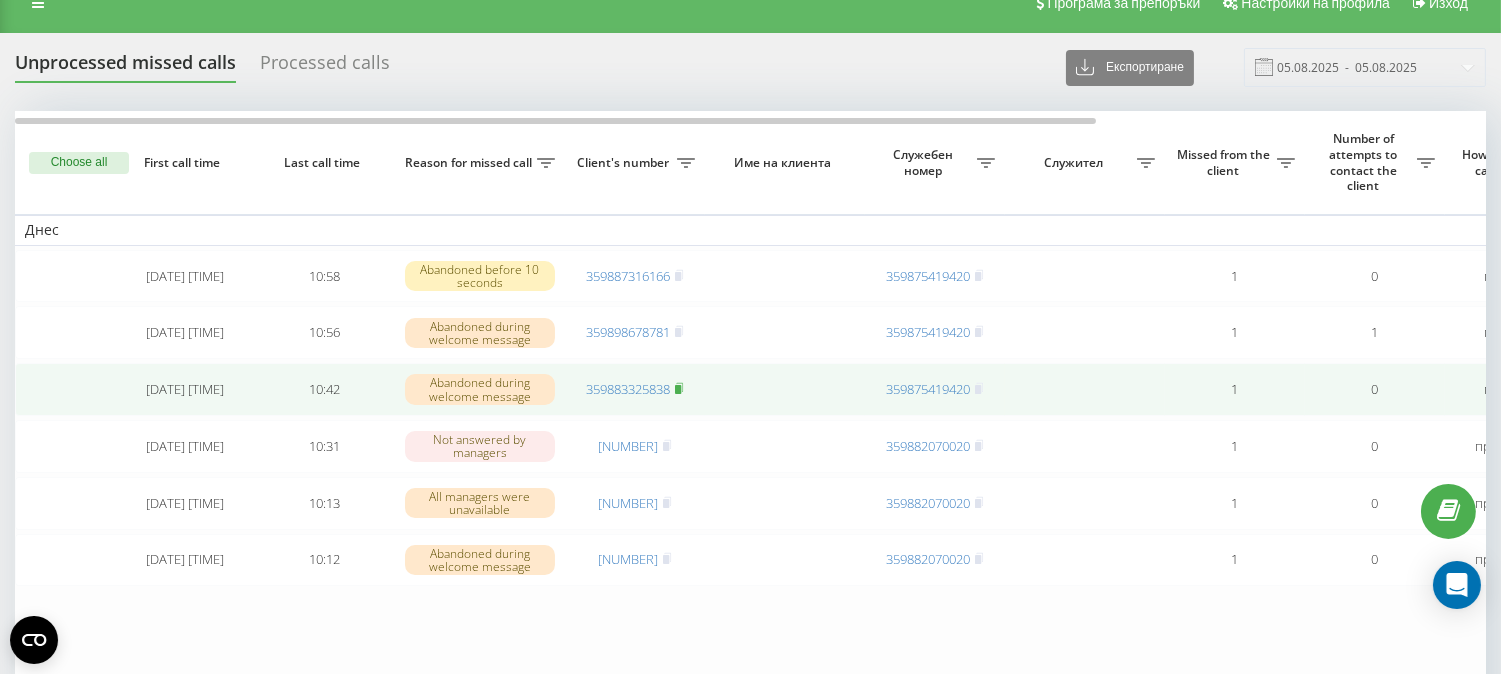 click 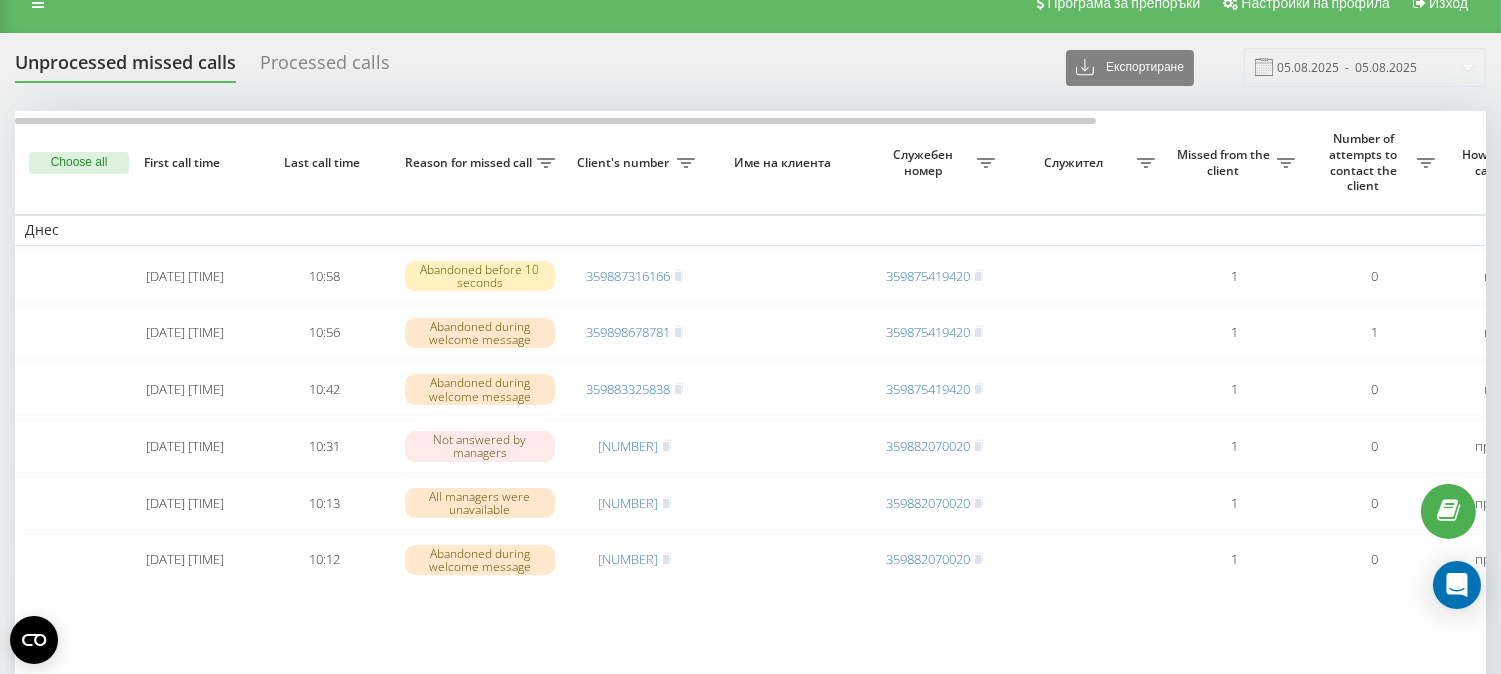 click on "Choose all" at bounding box center [79, 163] 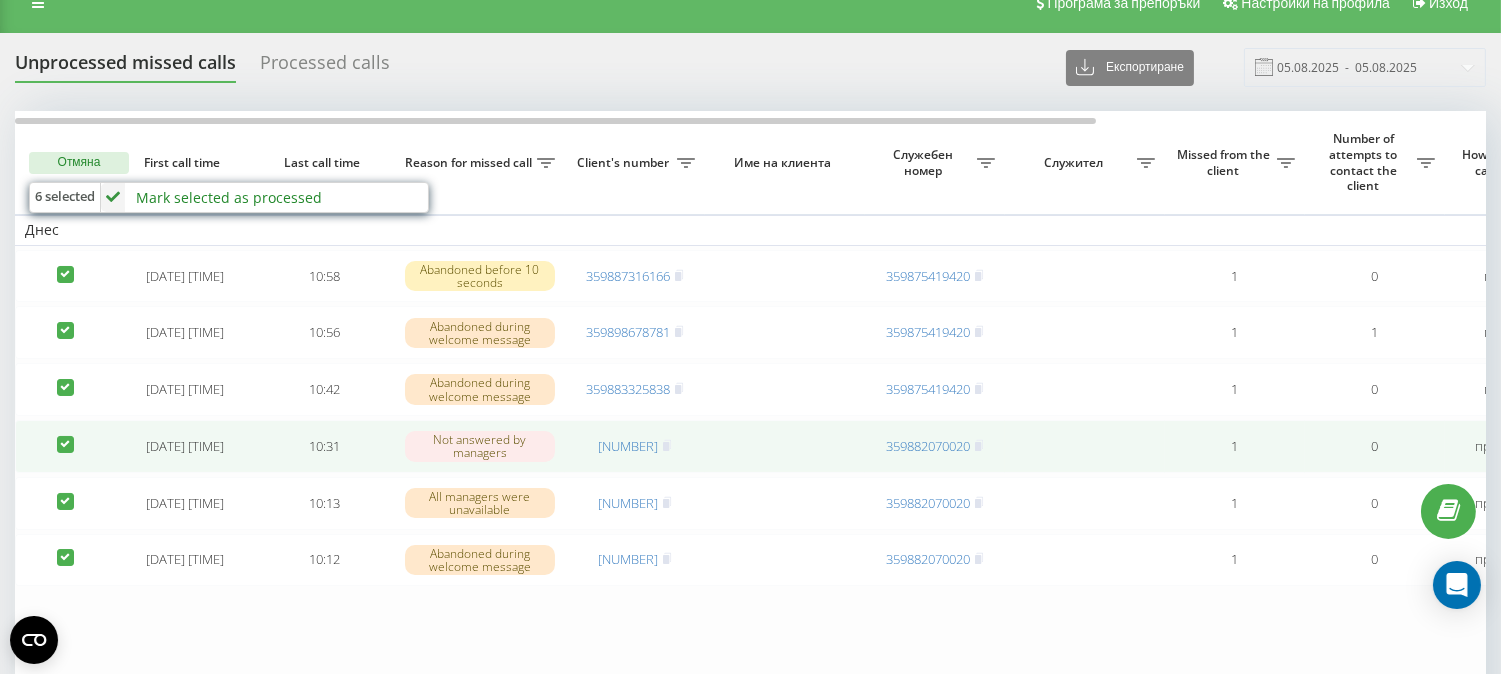 drag, startPoint x: 65, startPoint y: 450, endPoint x: 68, endPoint y: 481, distance: 31.144823 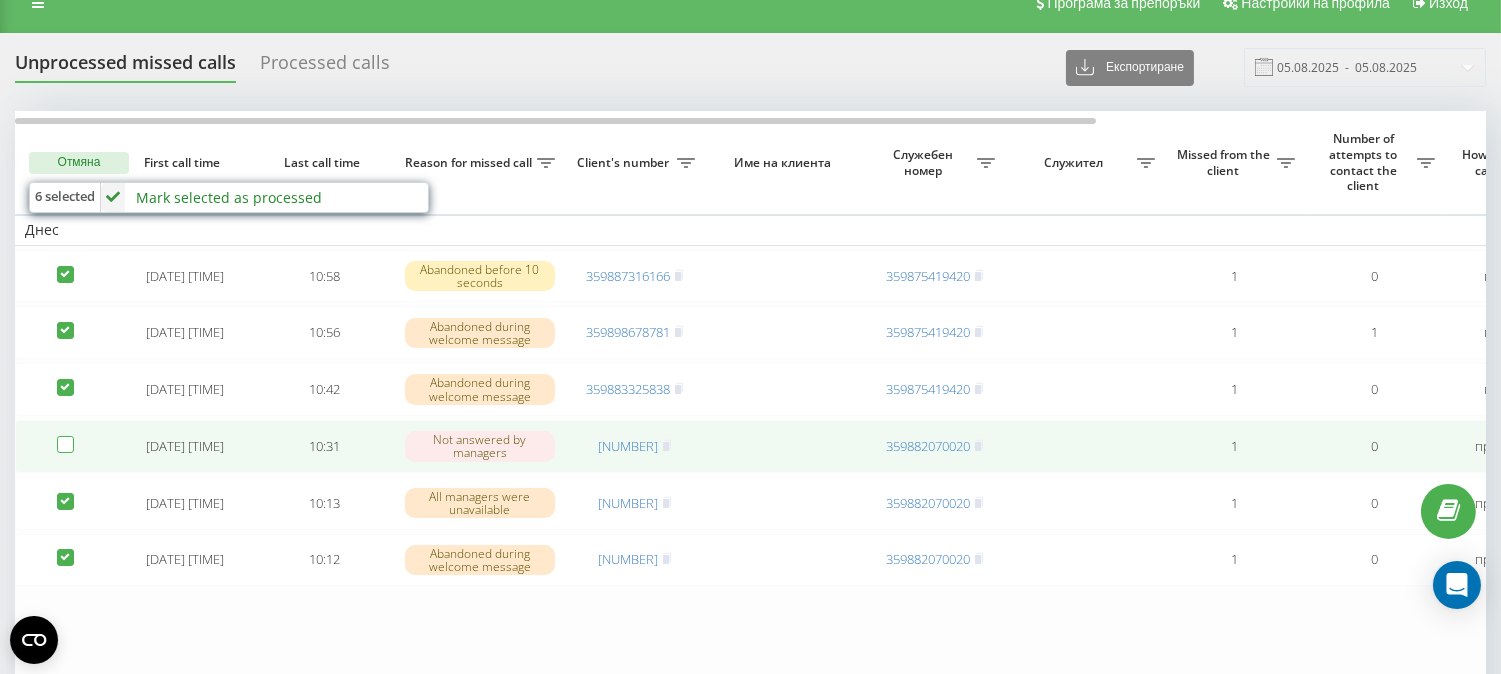 checkbox on "false" 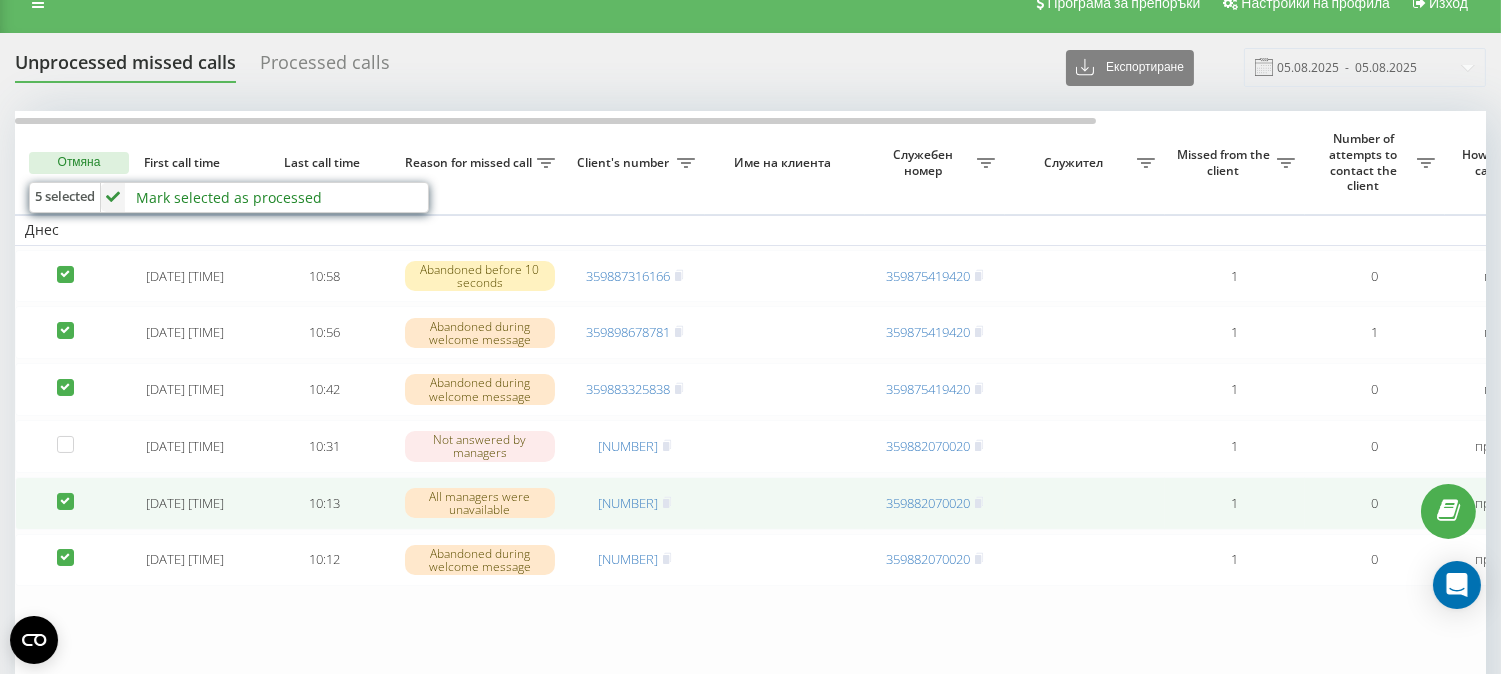 click at bounding box center (65, 493) 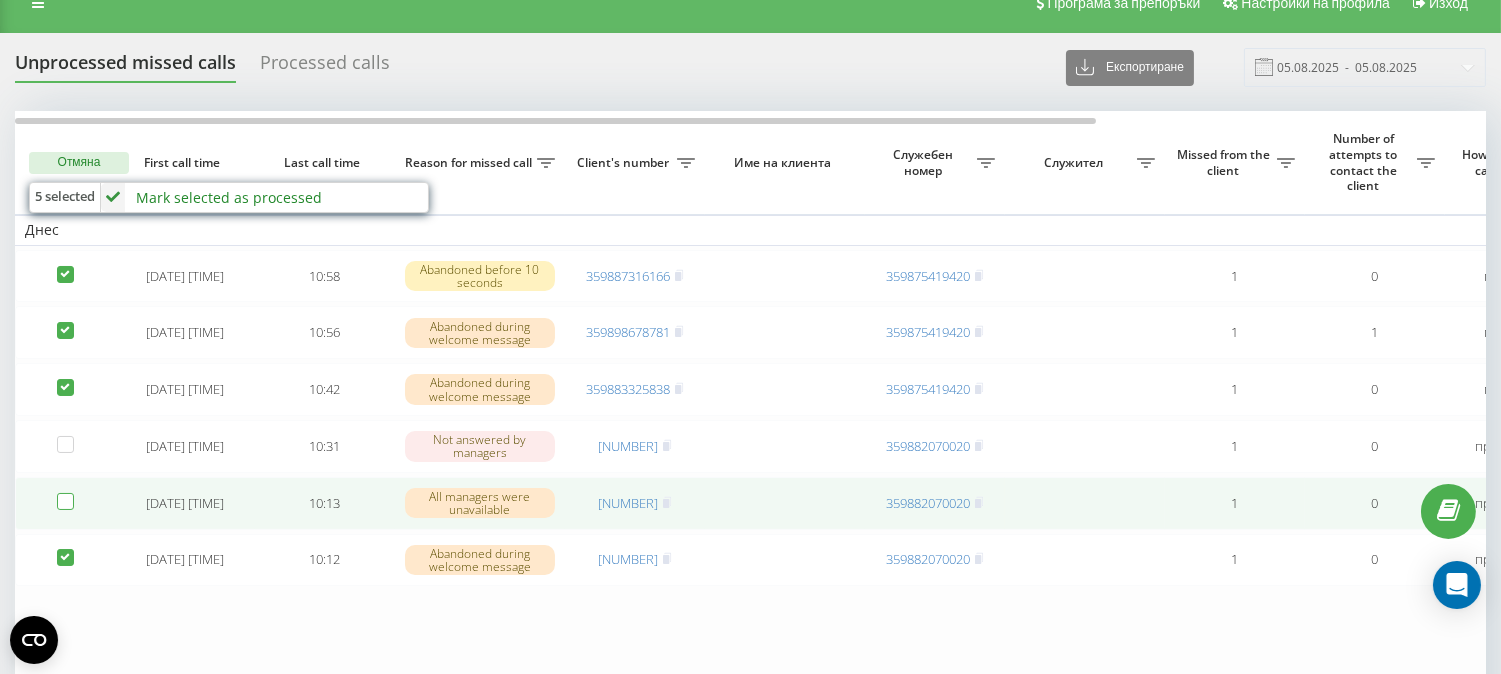 checkbox on "false" 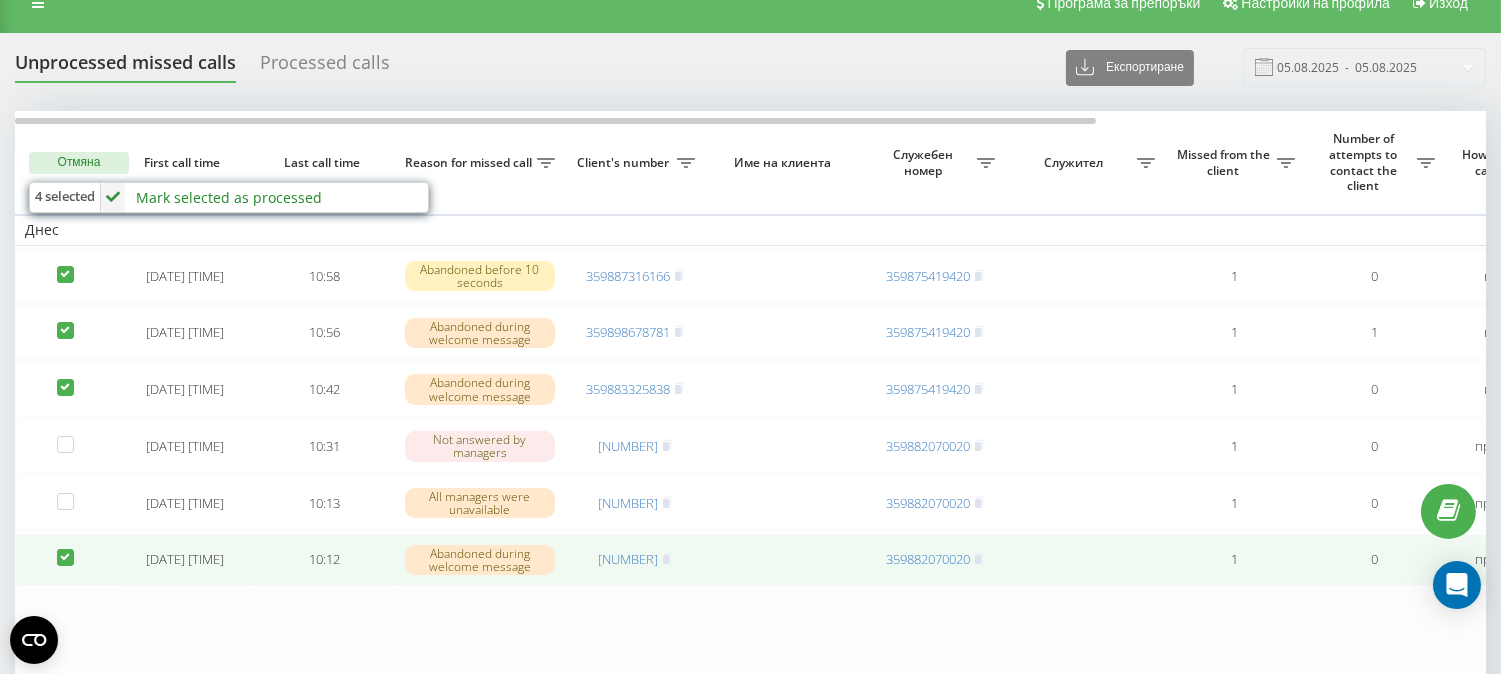 click at bounding box center (65, 549) 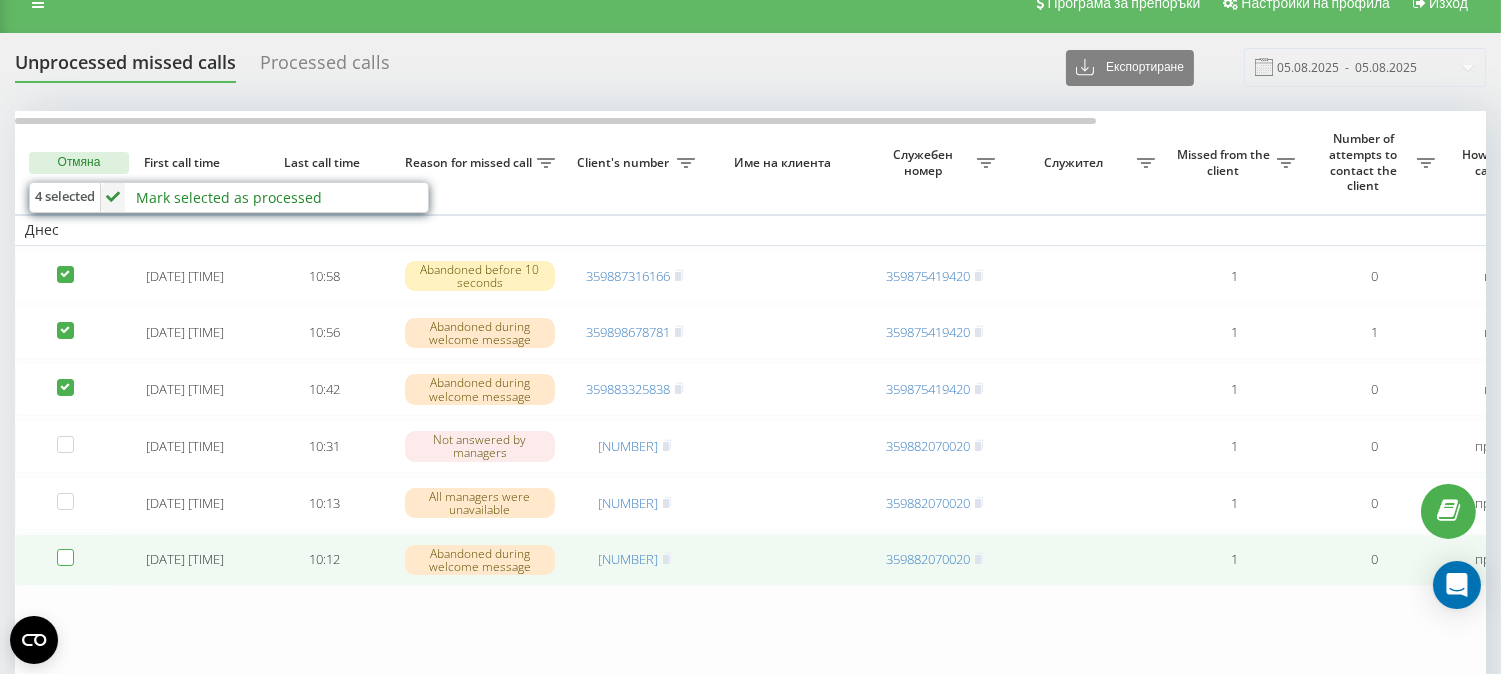 checkbox on "false" 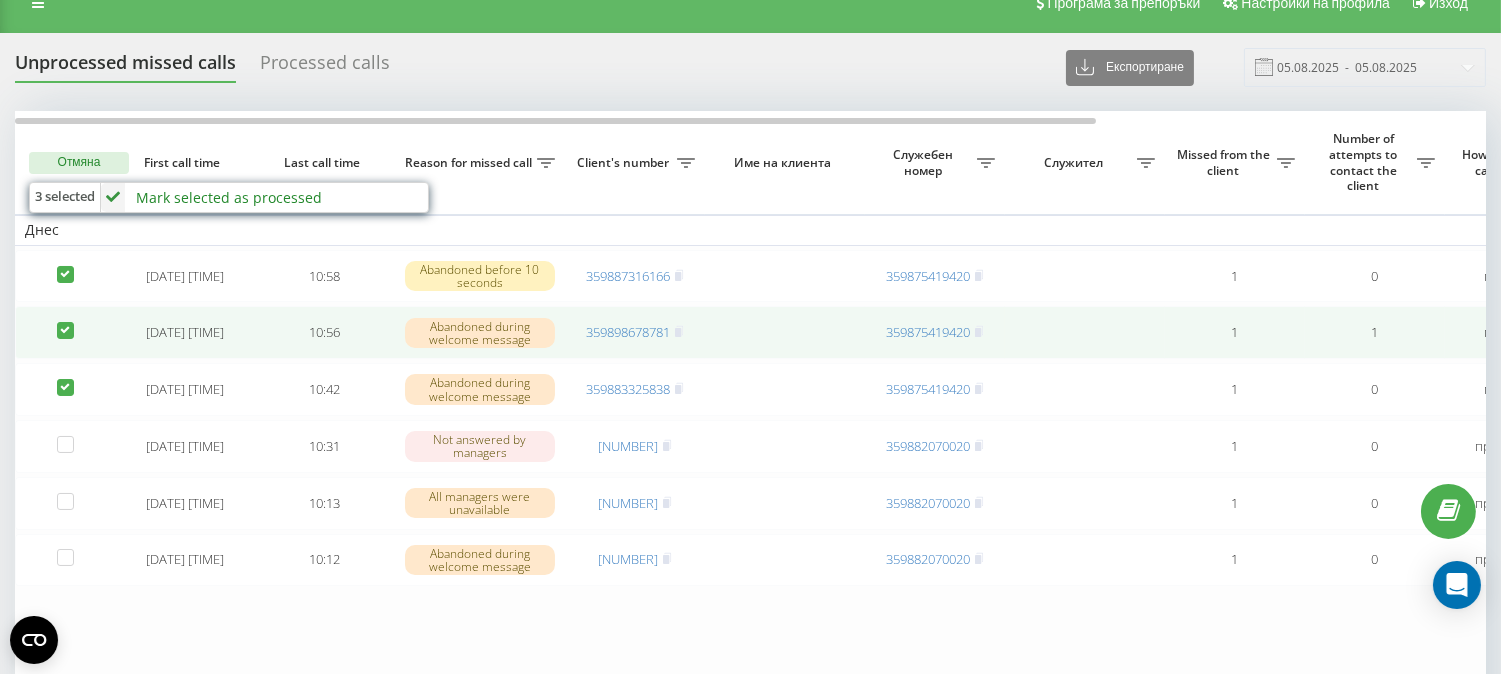 click at bounding box center [65, 332] 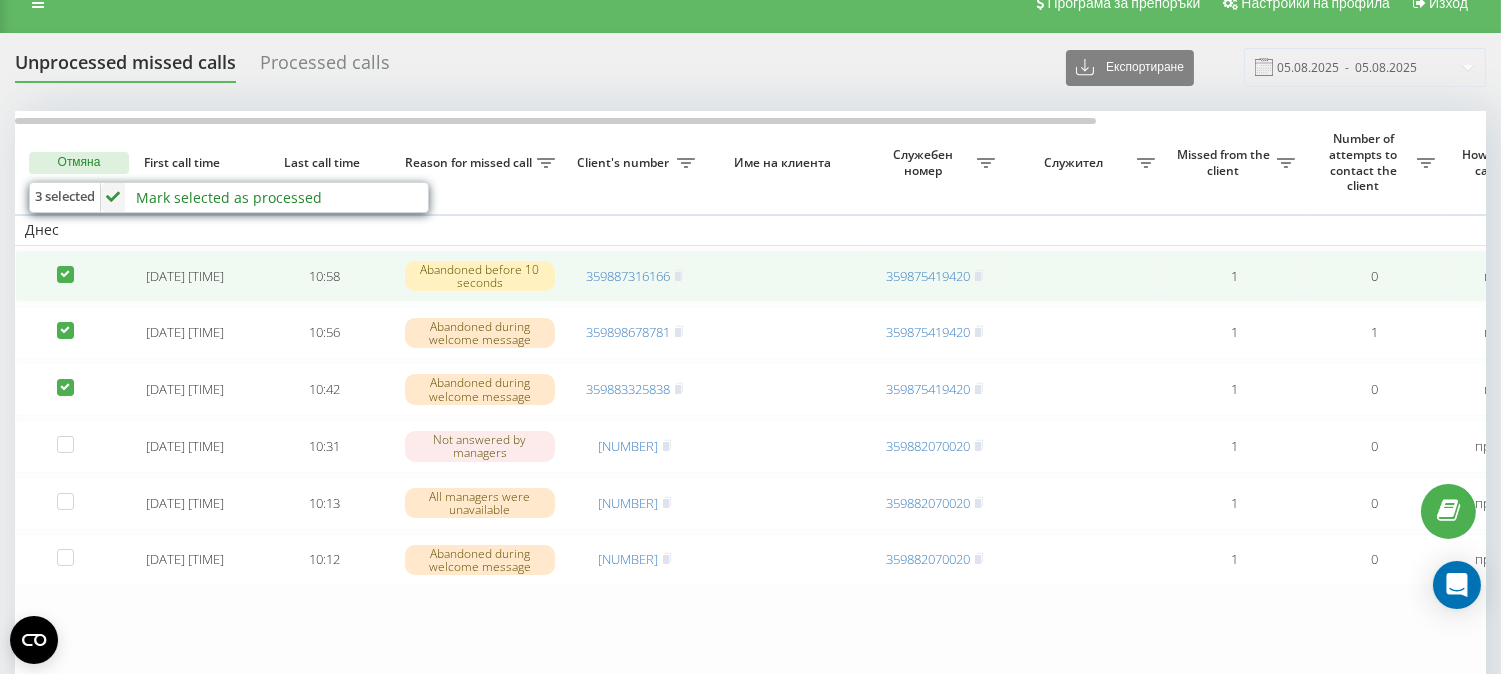 click at bounding box center (65, 266) 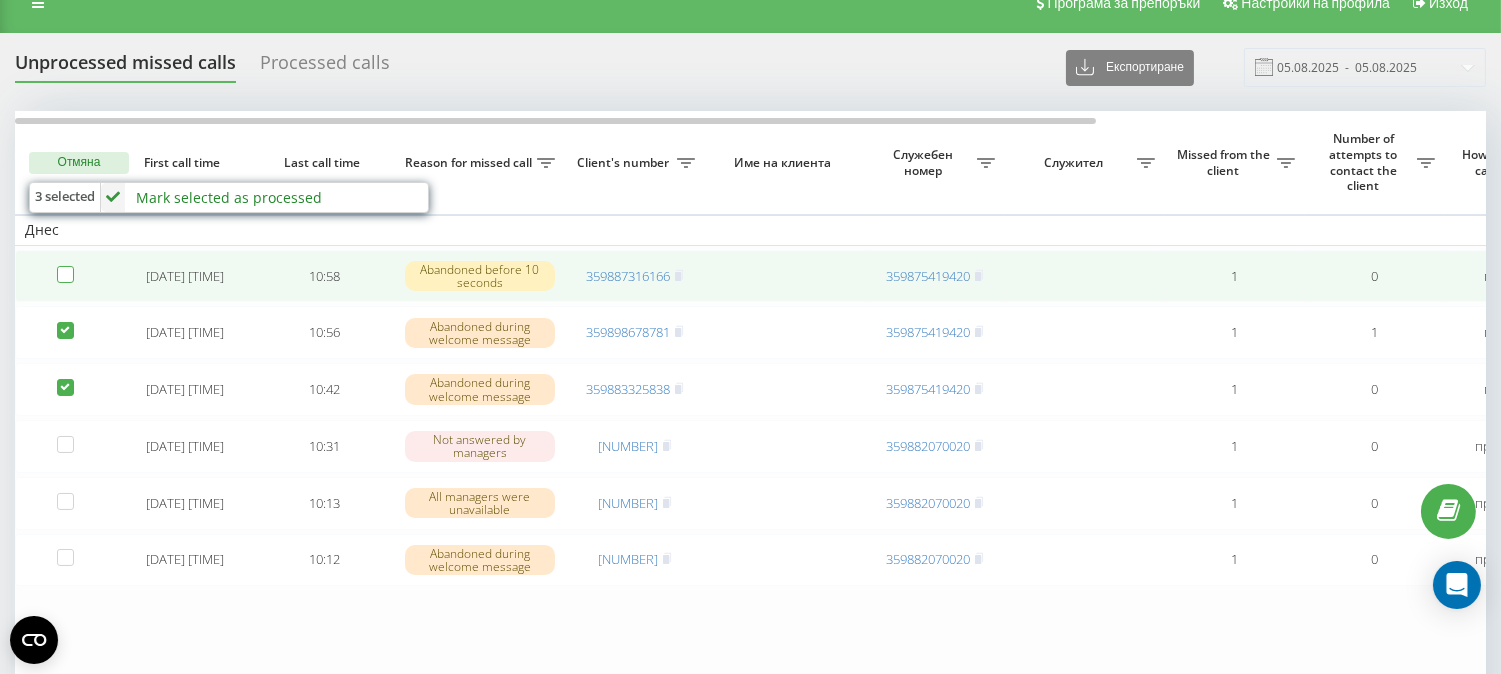 checkbox on "false" 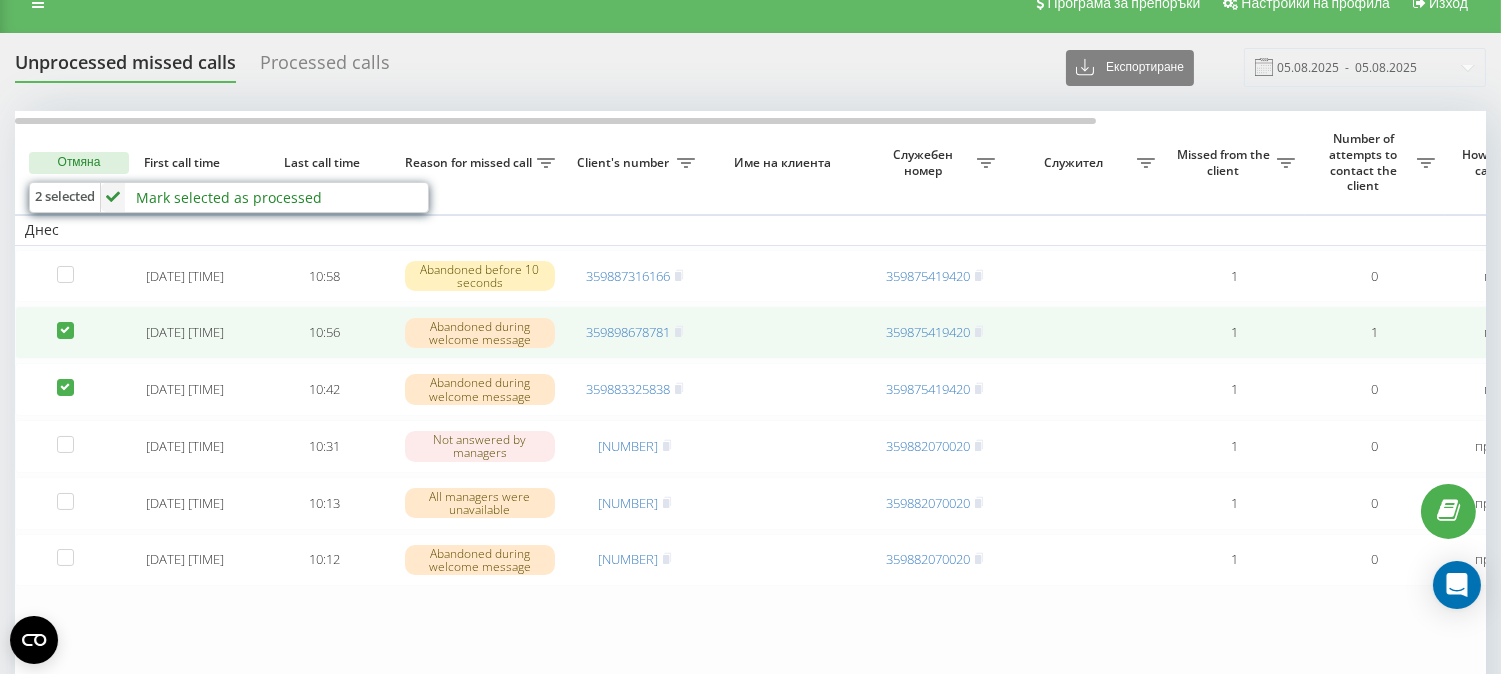 click at bounding box center (65, 322) 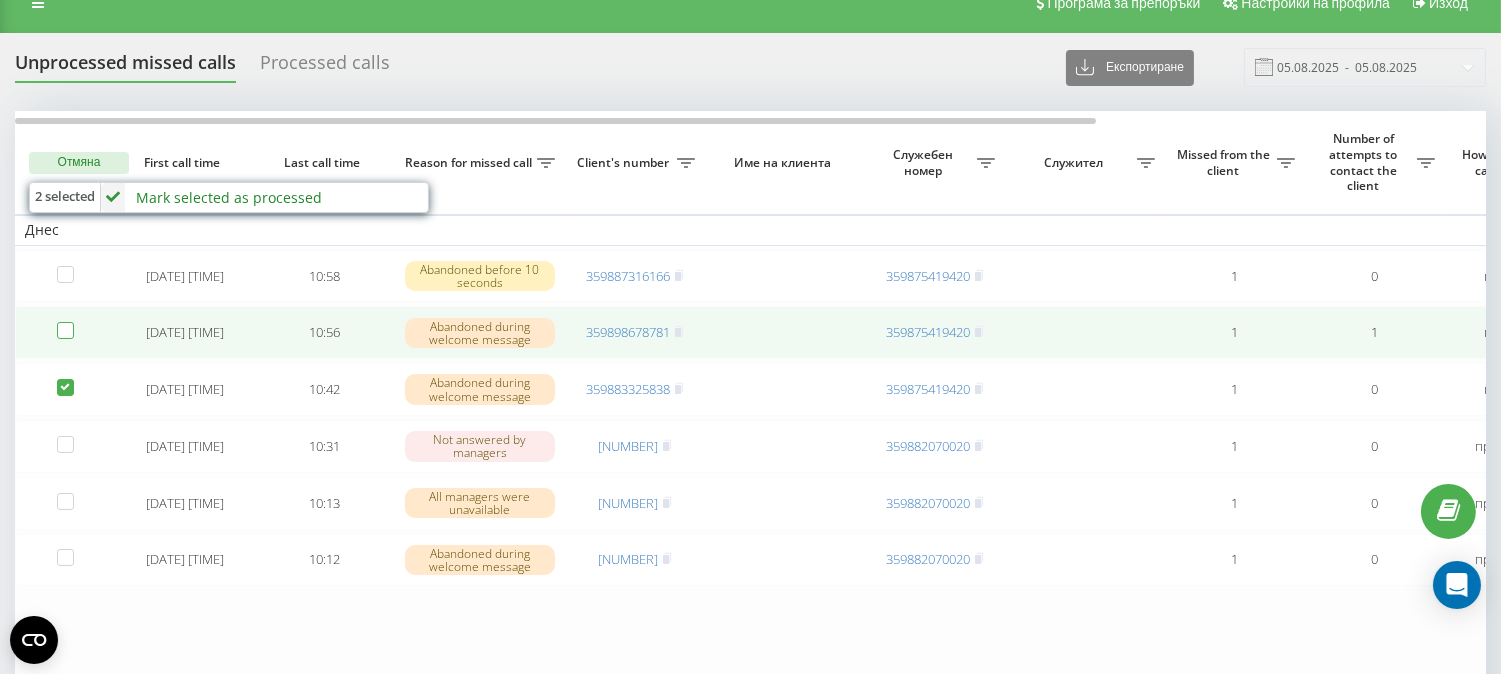 checkbox on "false" 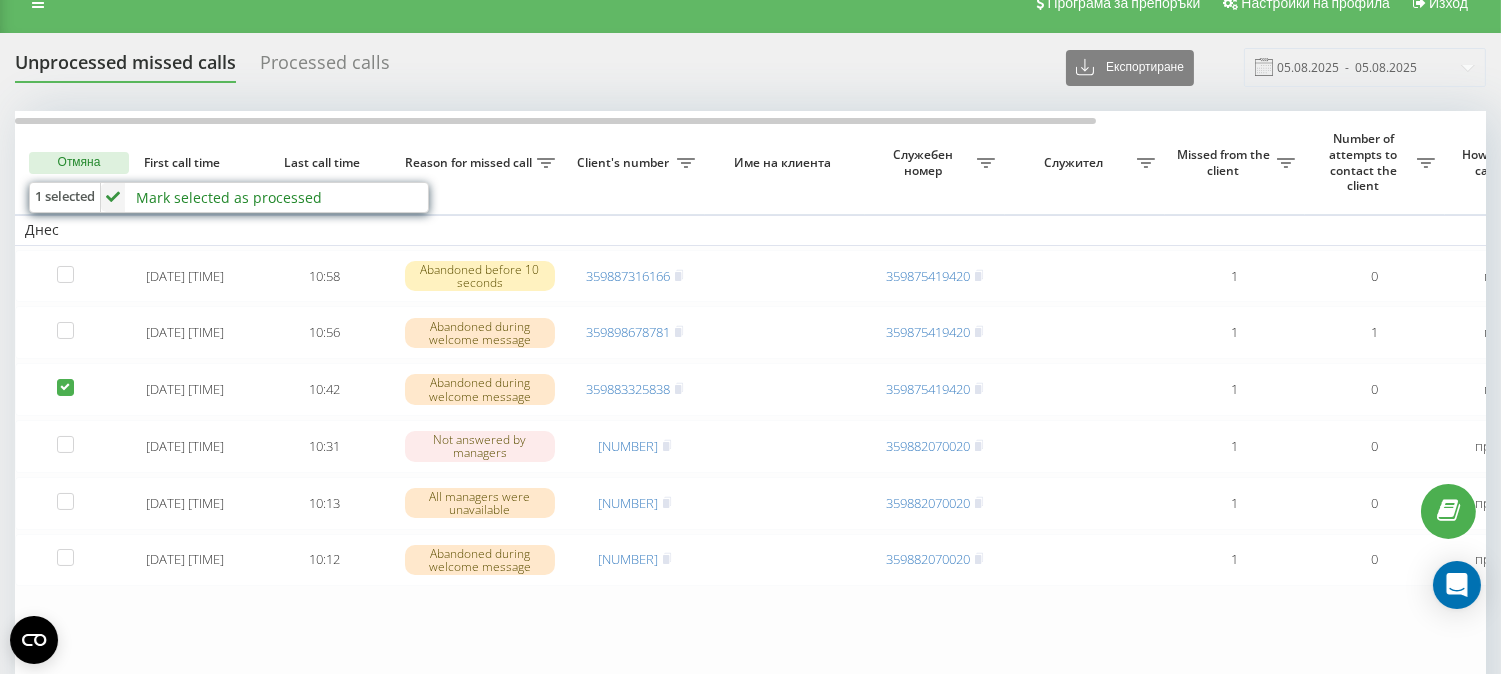 click on "Mark selected as processed" at bounding box center (229, 197) 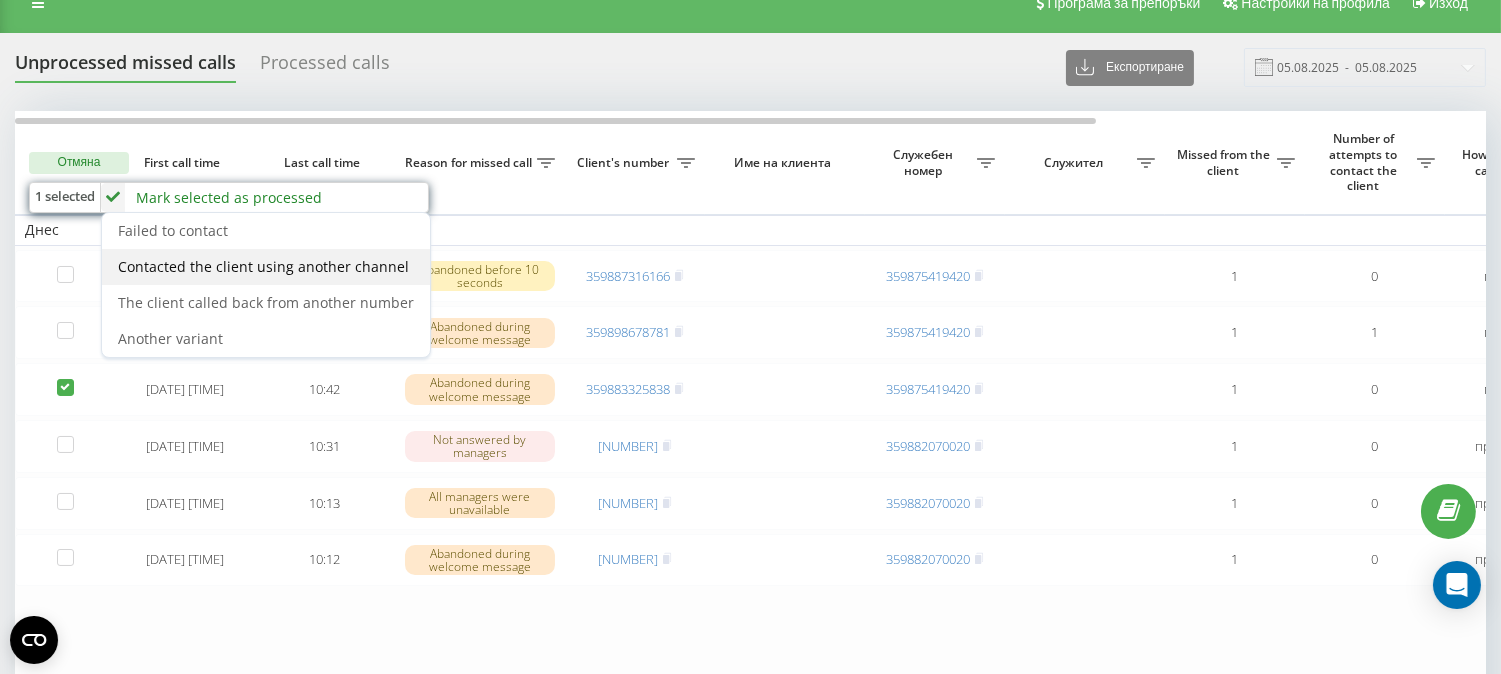 click on "Contacted the client using another channel" at bounding box center [263, 266] 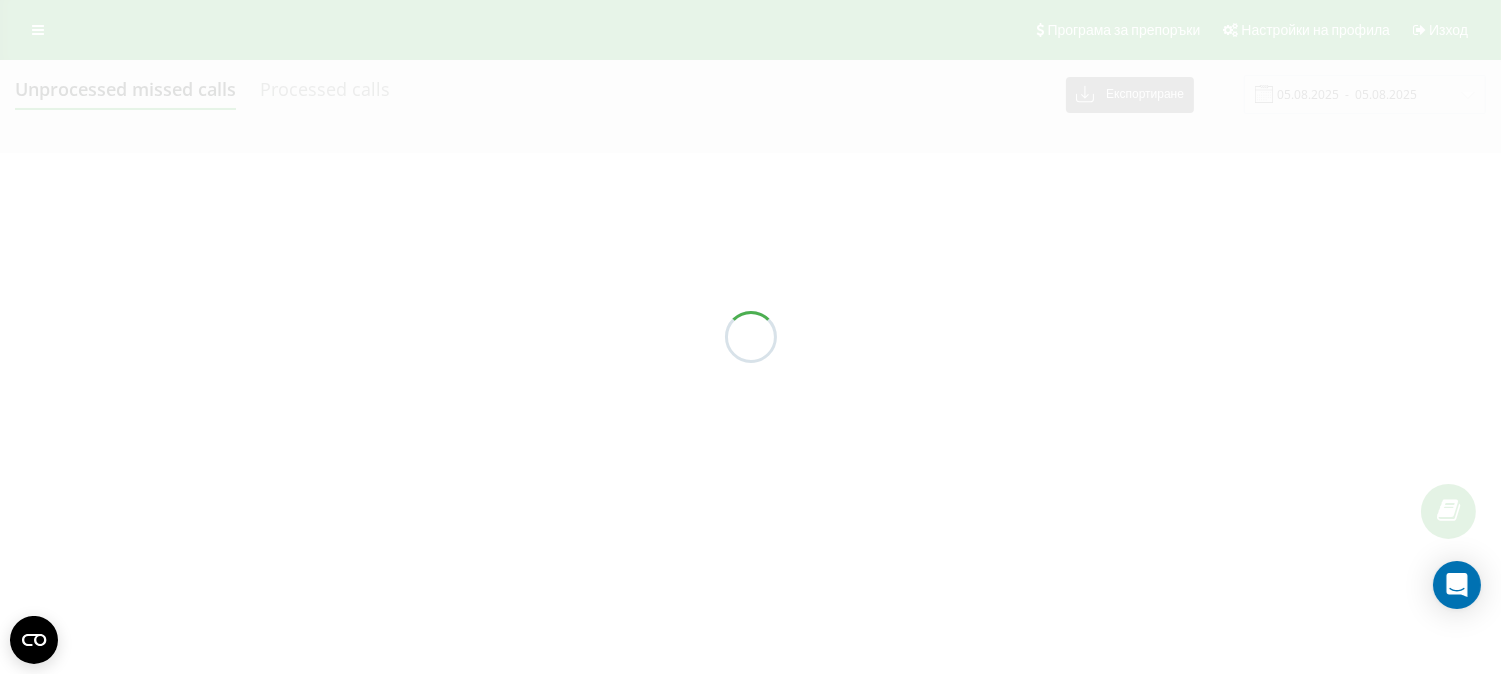 scroll, scrollTop: 0, scrollLeft: 0, axis: both 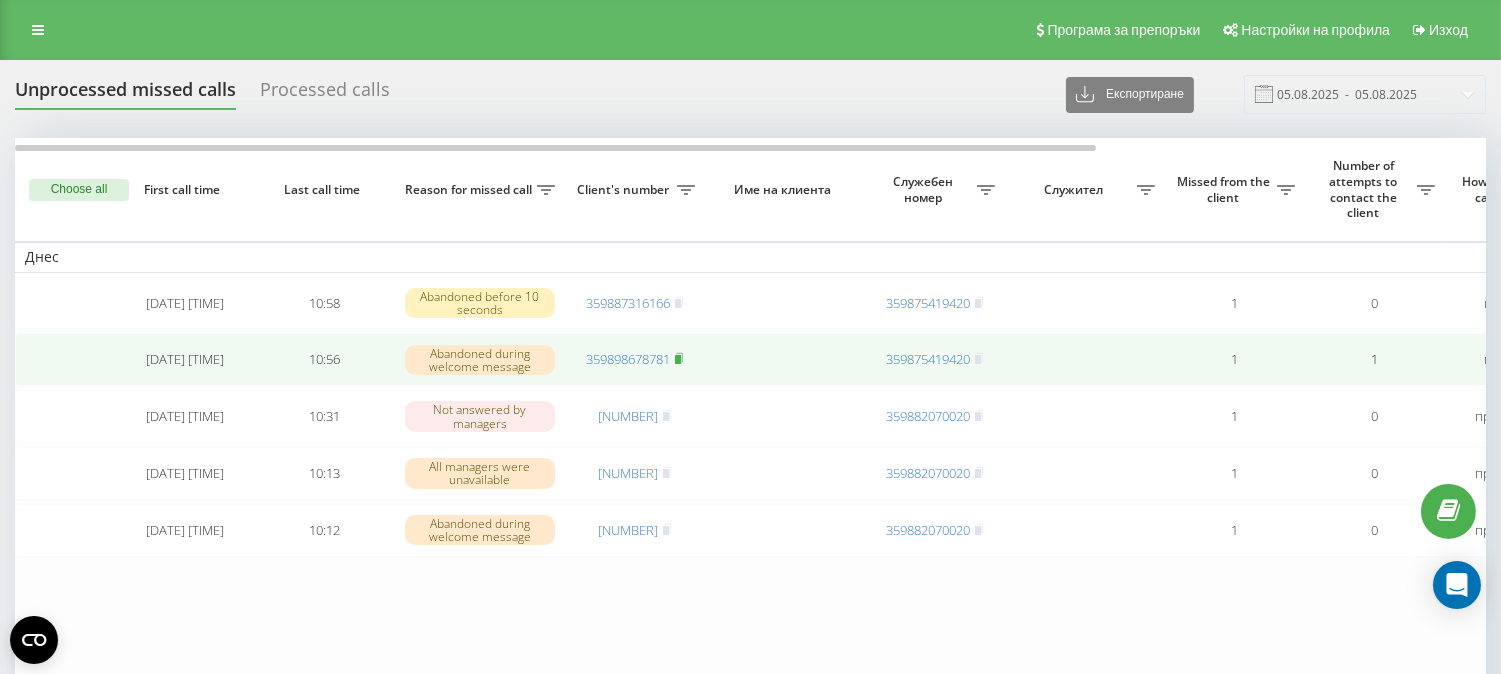 click 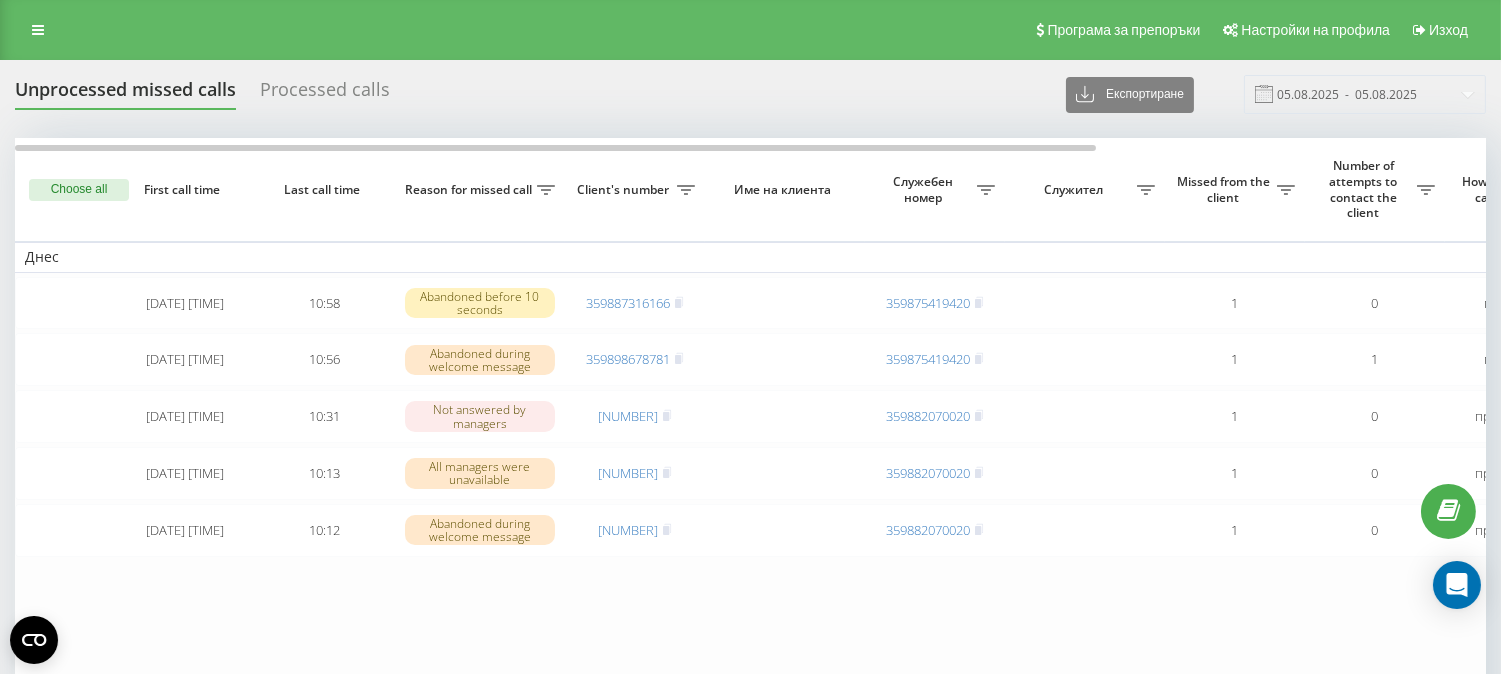 click on "Choose all" at bounding box center (79, 190) 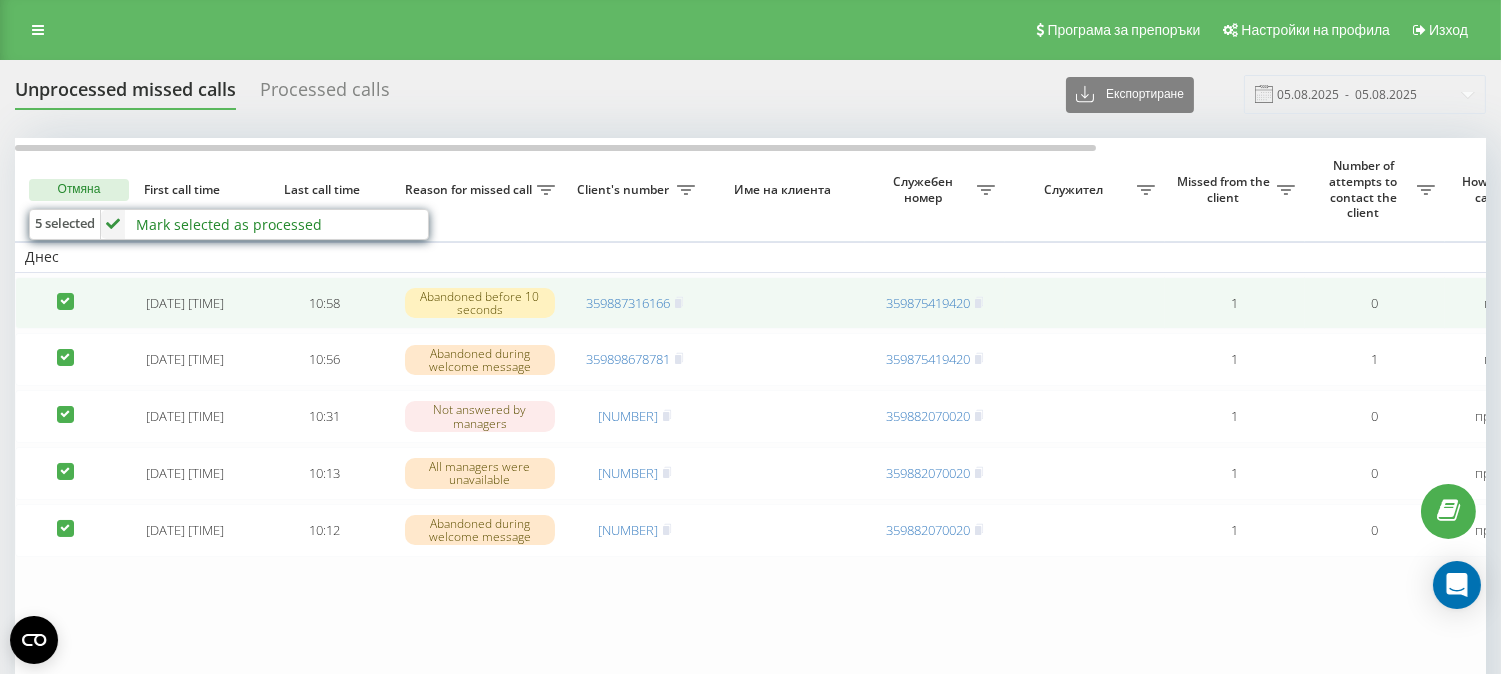 click at bounding box center (65, 293) 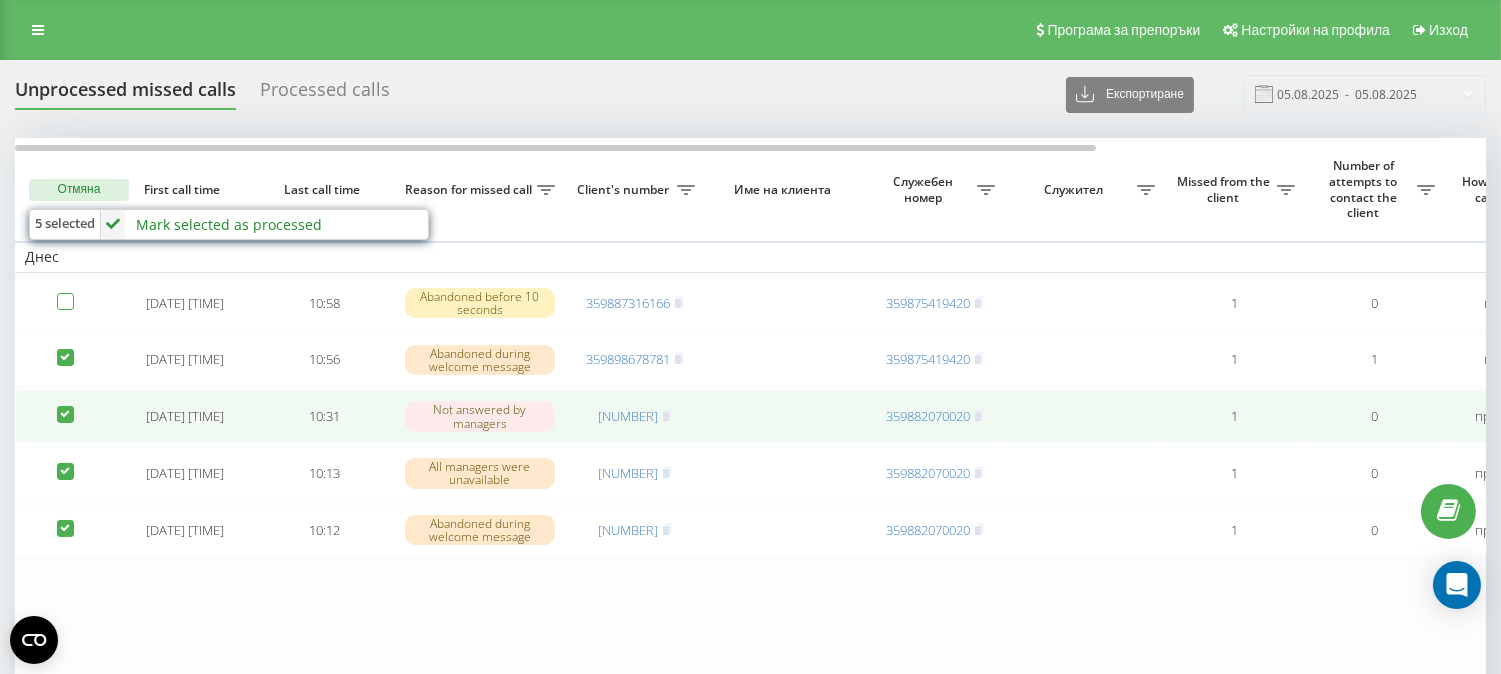 checkbox on "false" 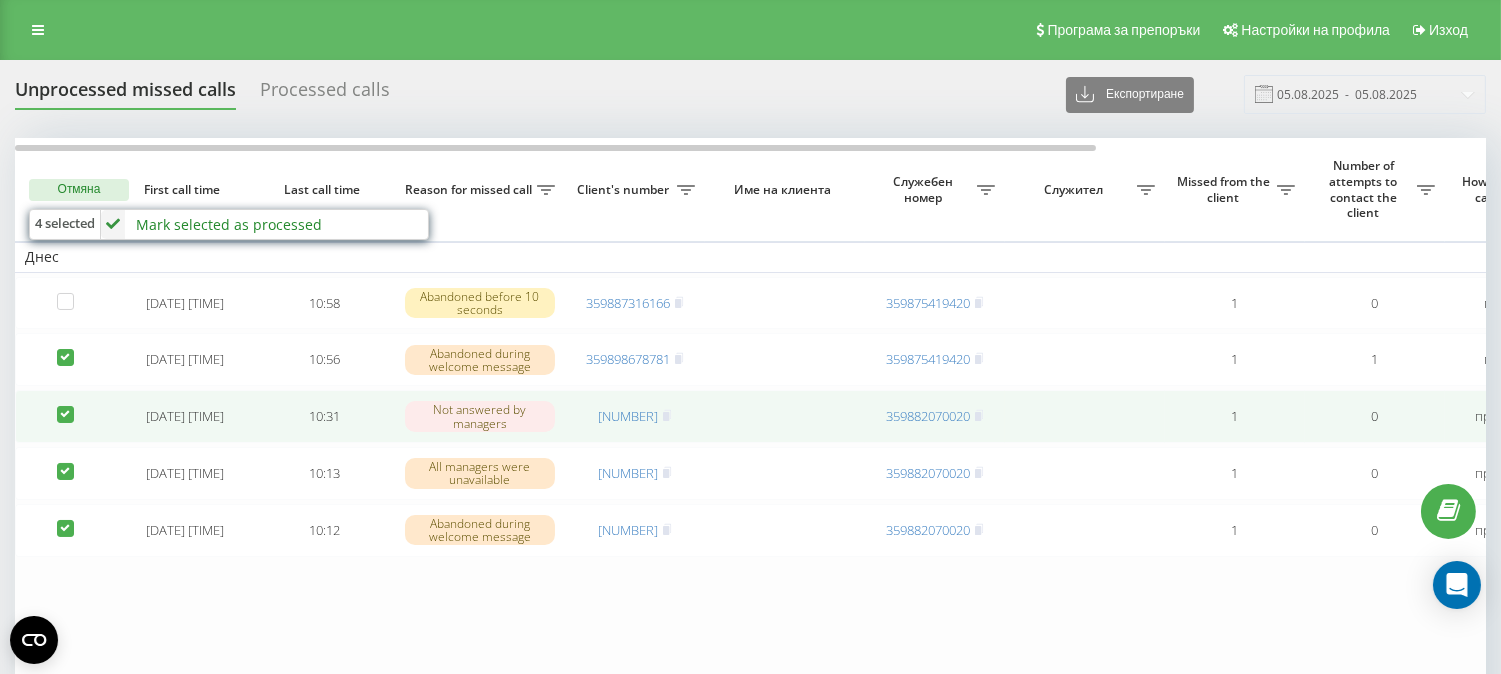 click at bounding box center [65, 406] 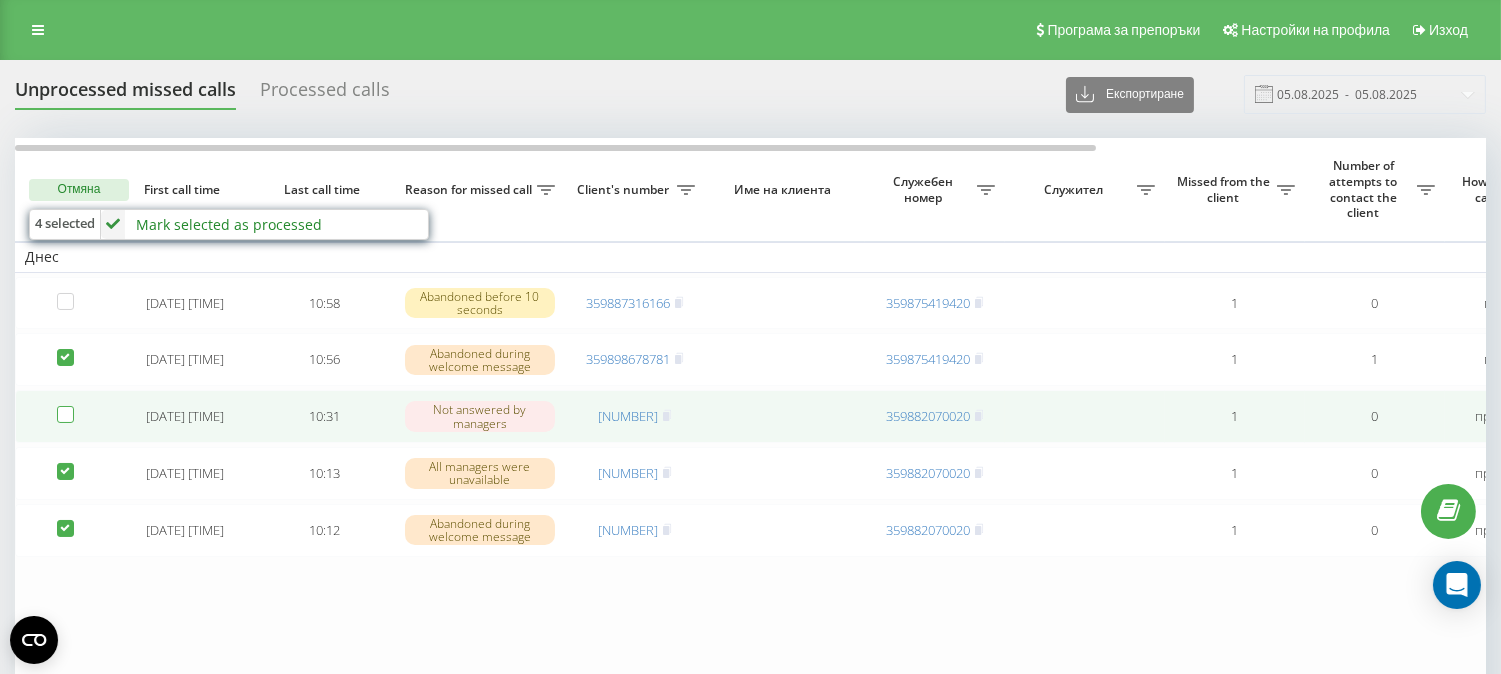 checkbox on "false" 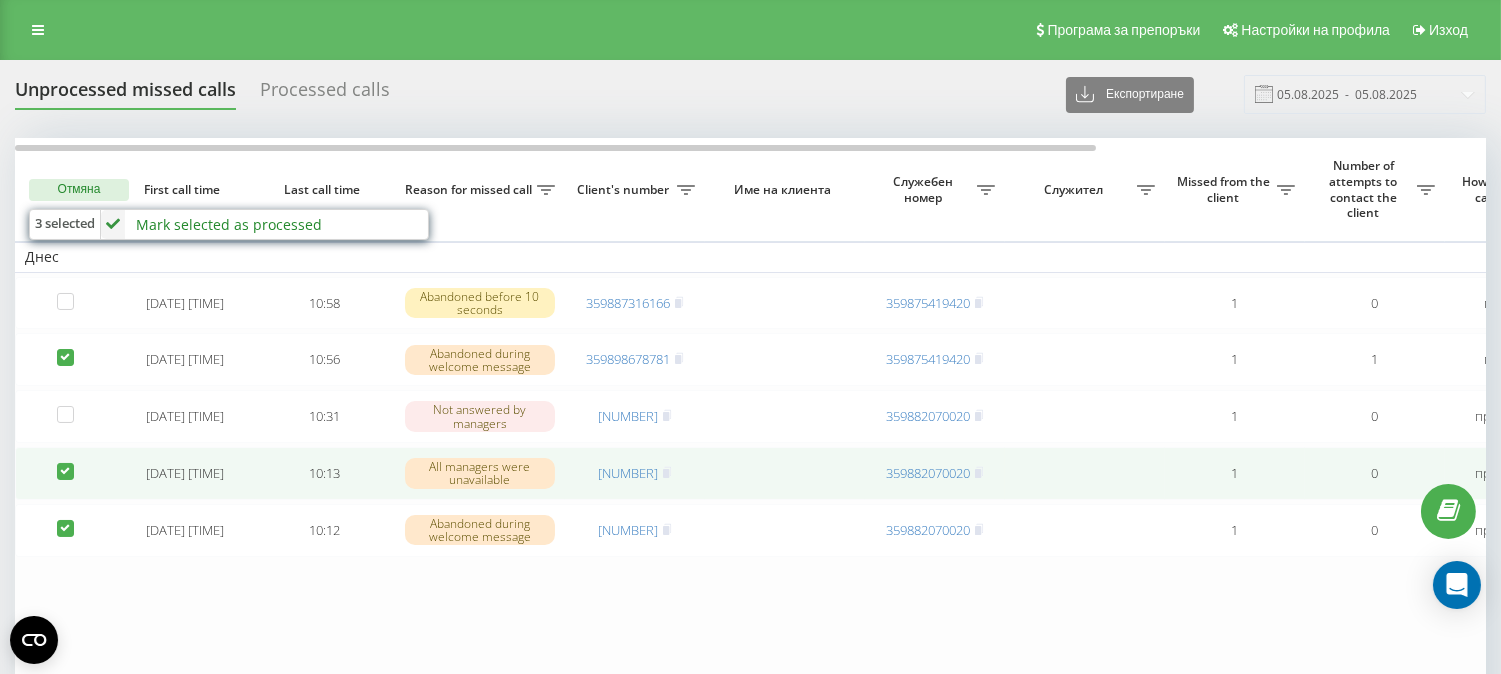 click at bounding box center (65, 473) 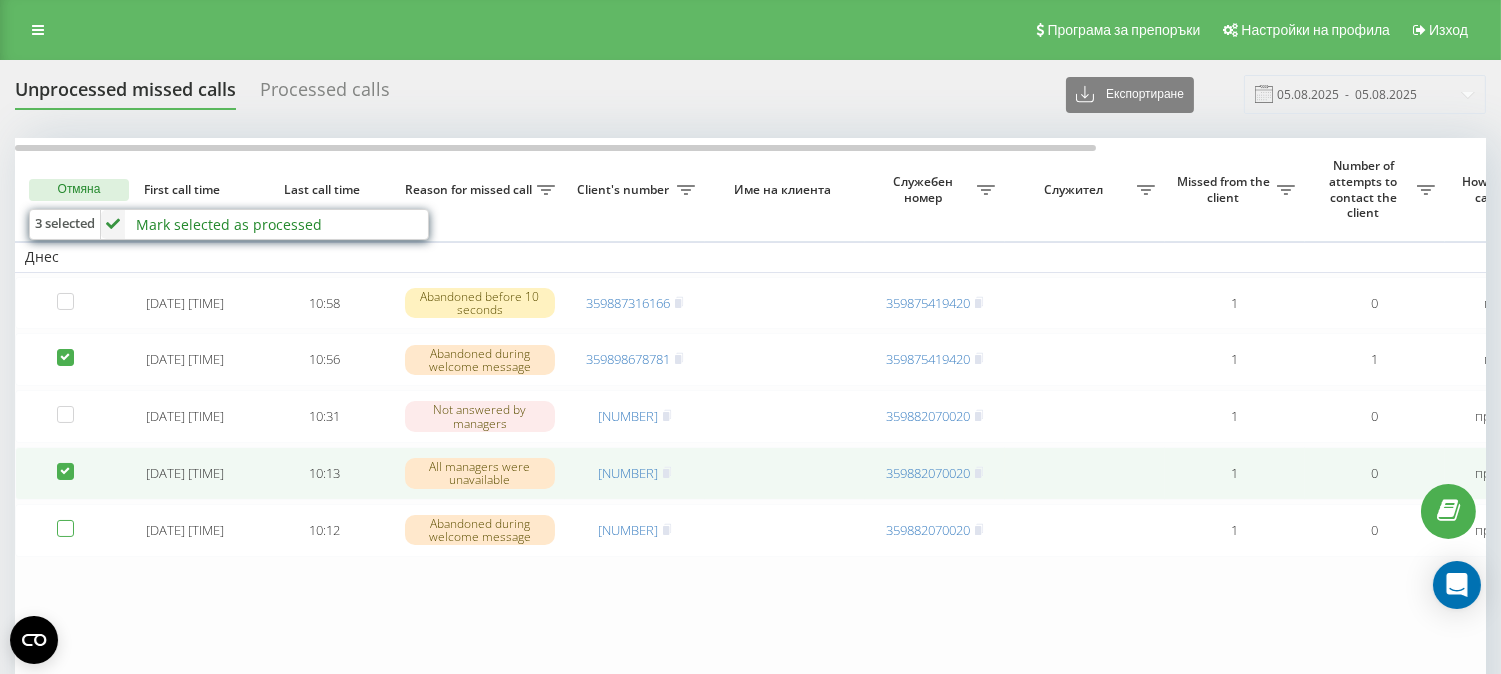 checkbox on "false" 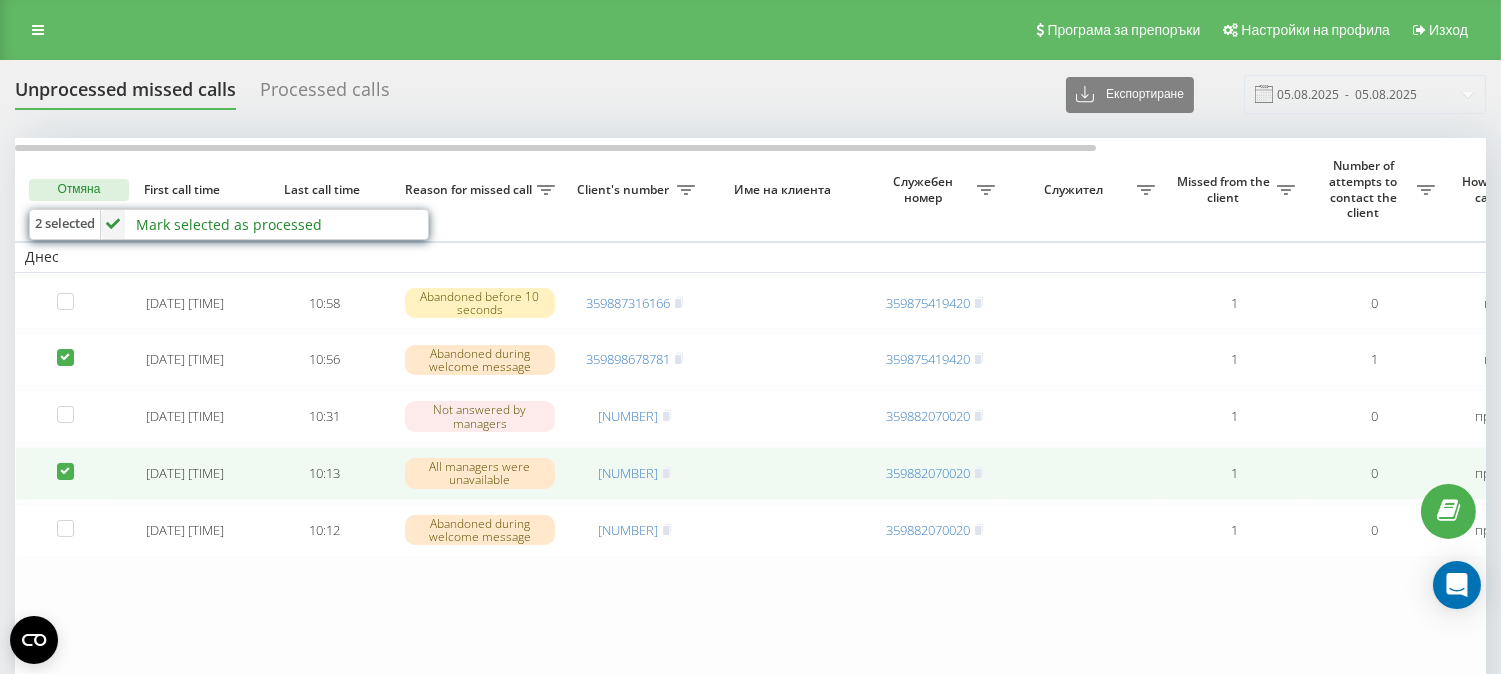click at bounding box center (65, 463) 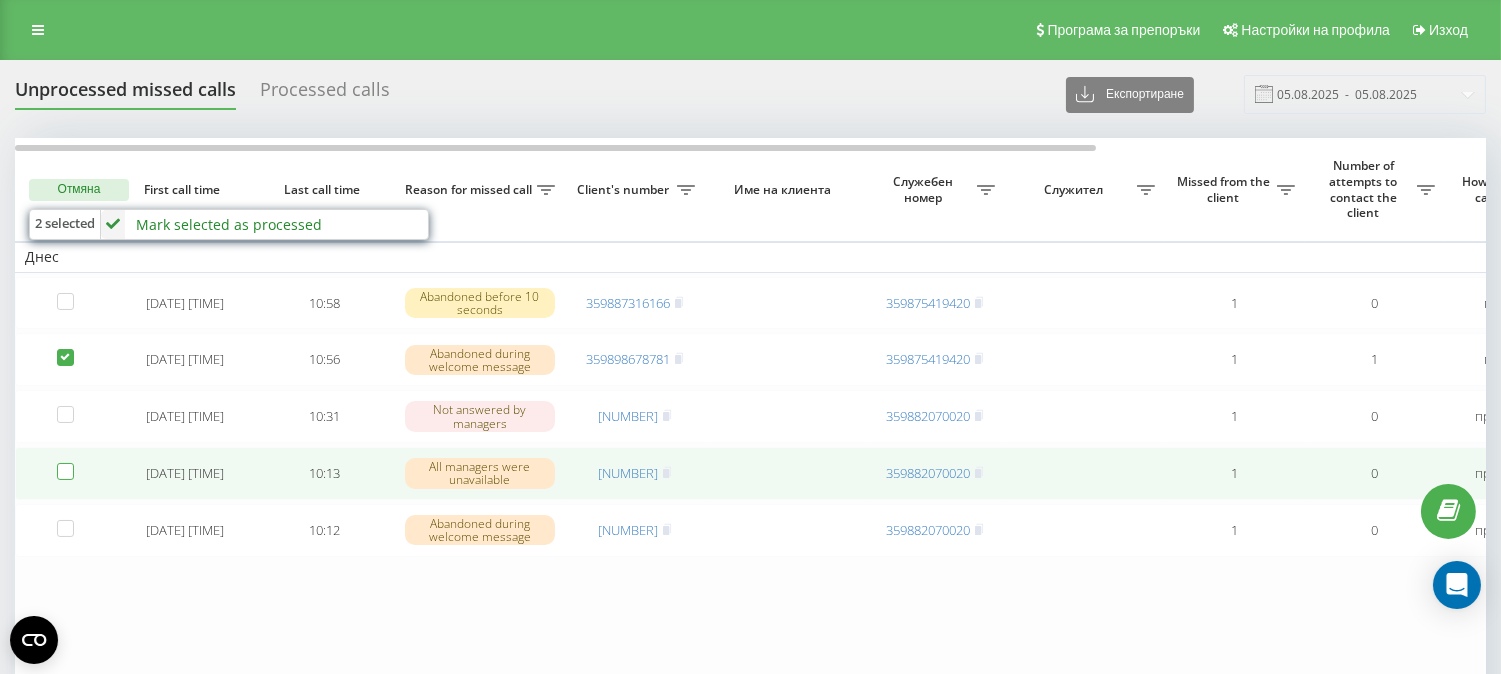 checkbox on "false" 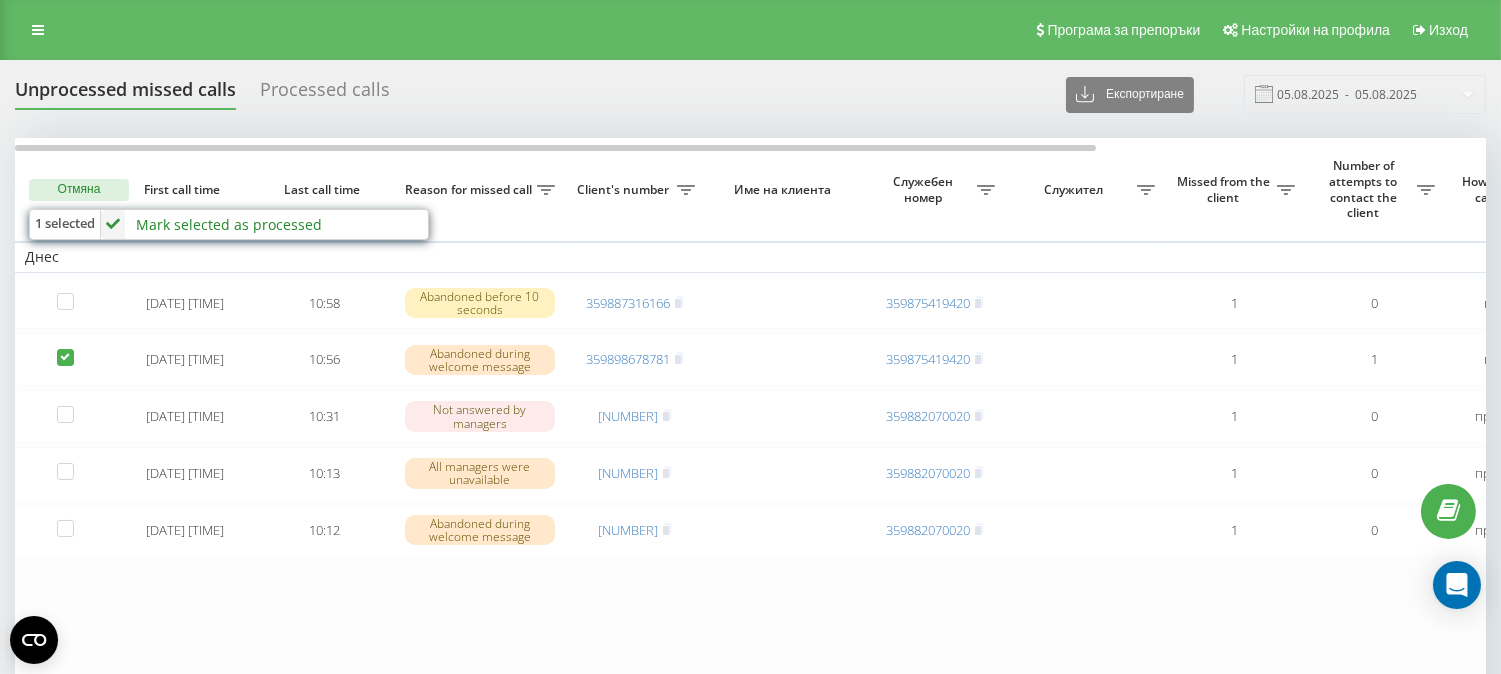 click on "Mark selected as processed" at bounding box center [229, 224] 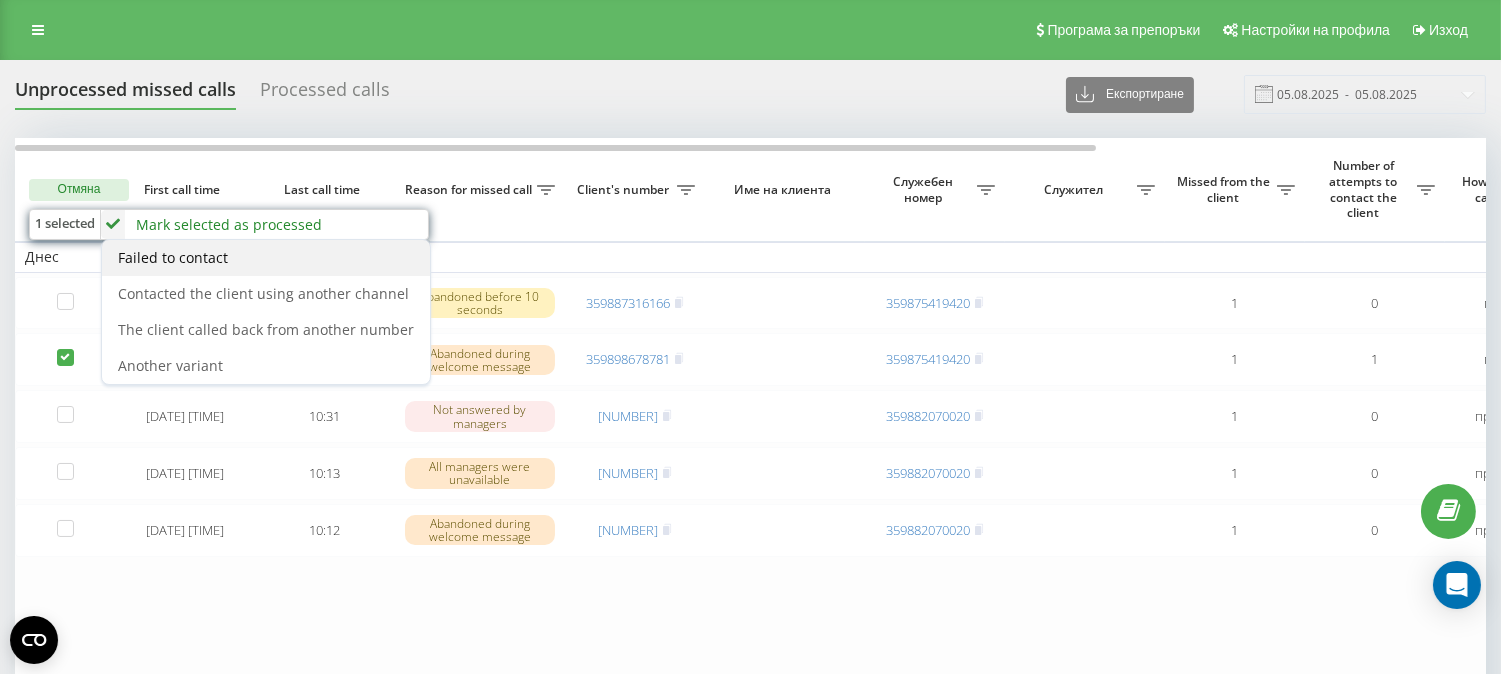 click on "Failed to contact" at bounding box center (266, 258) 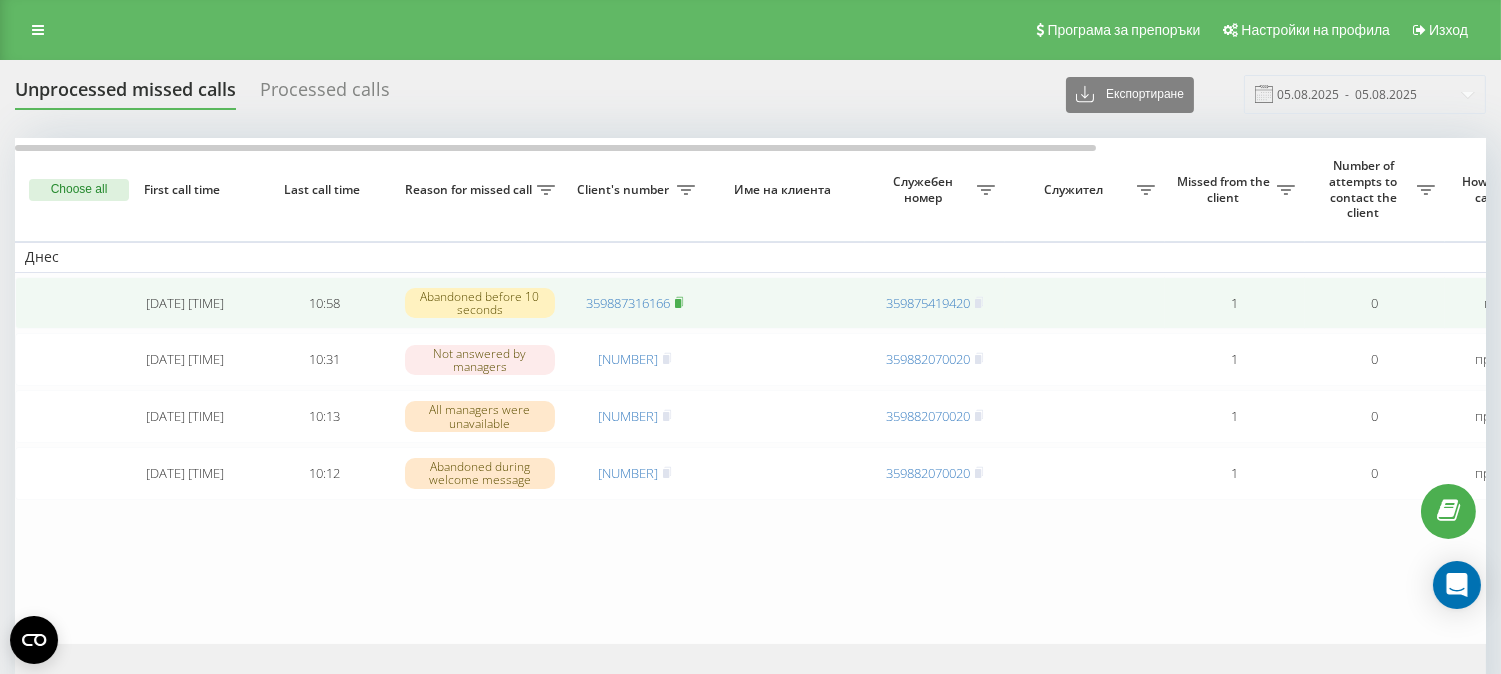 click 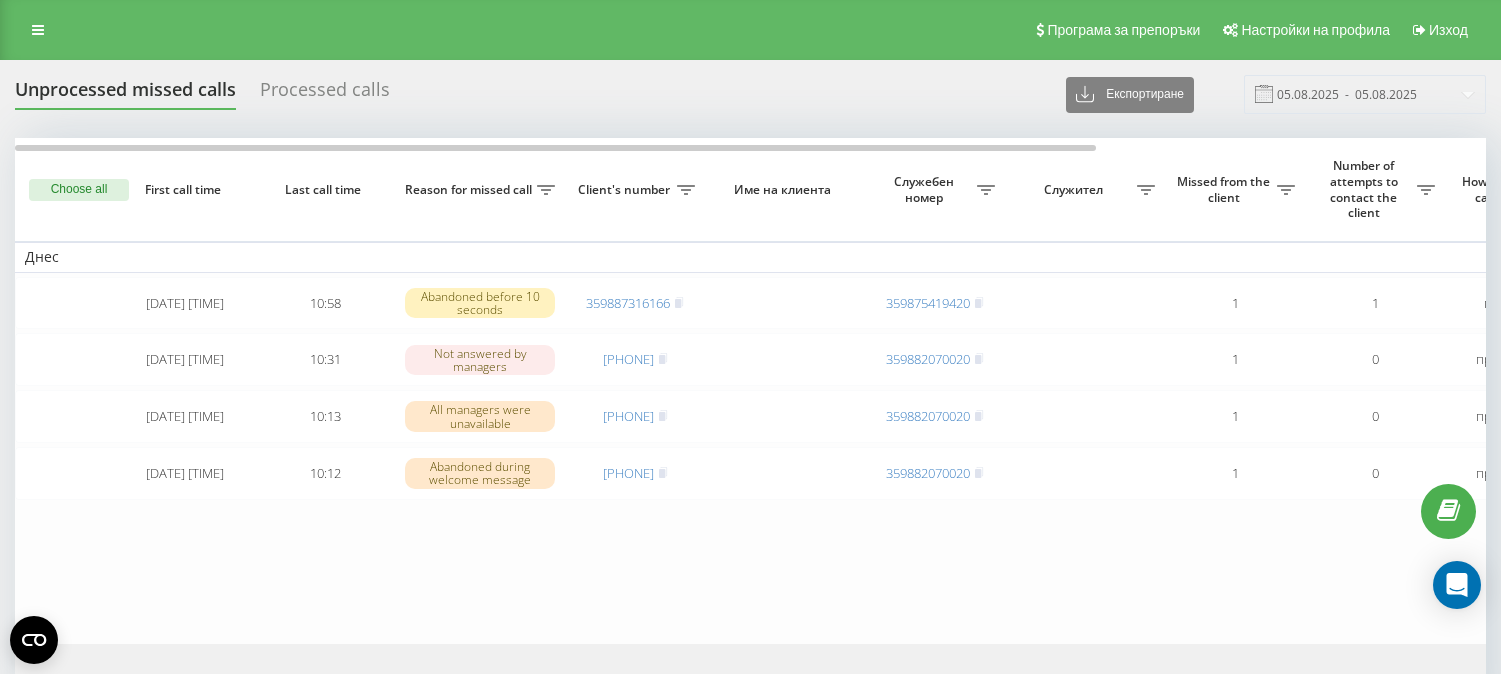 scroll, scrollTop: 0, scrollLeft: 0, axis: both 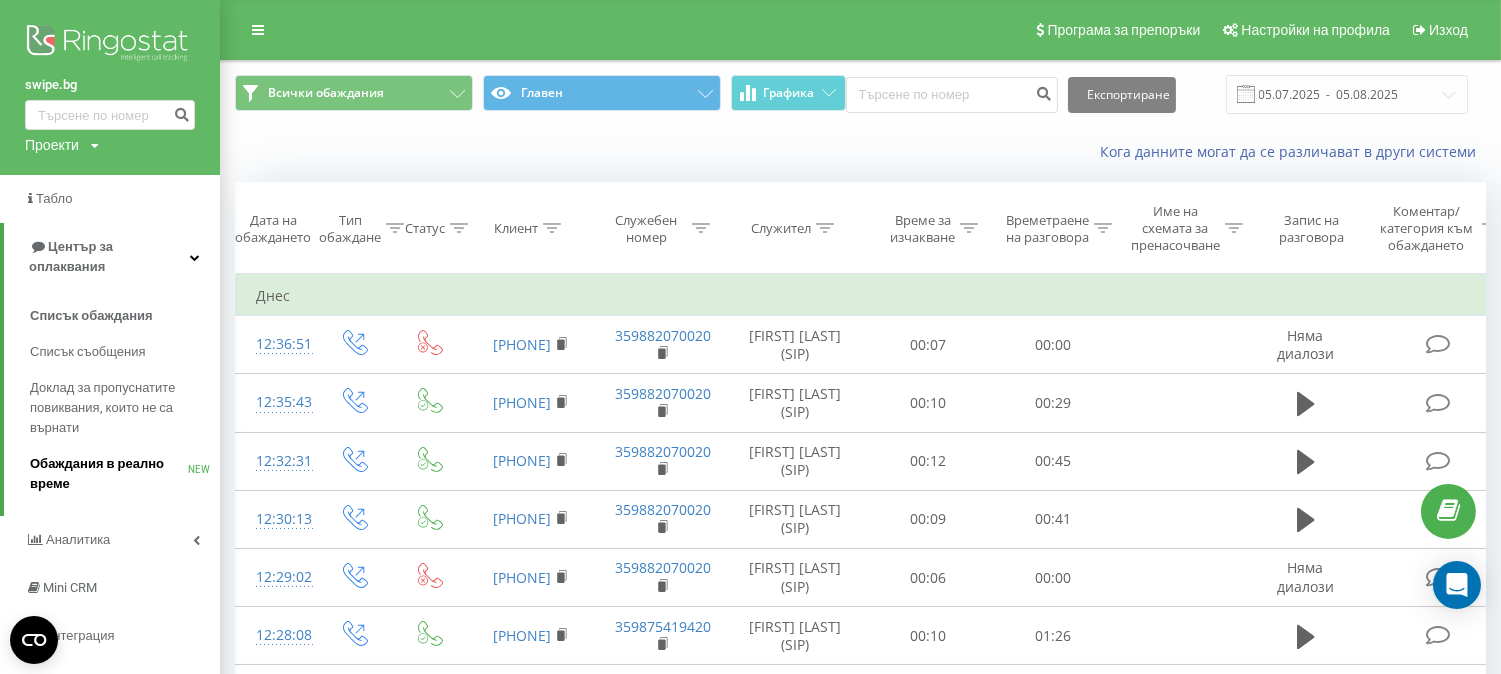 click on "Обаждания в реално време" at bounding box center [109, 474] 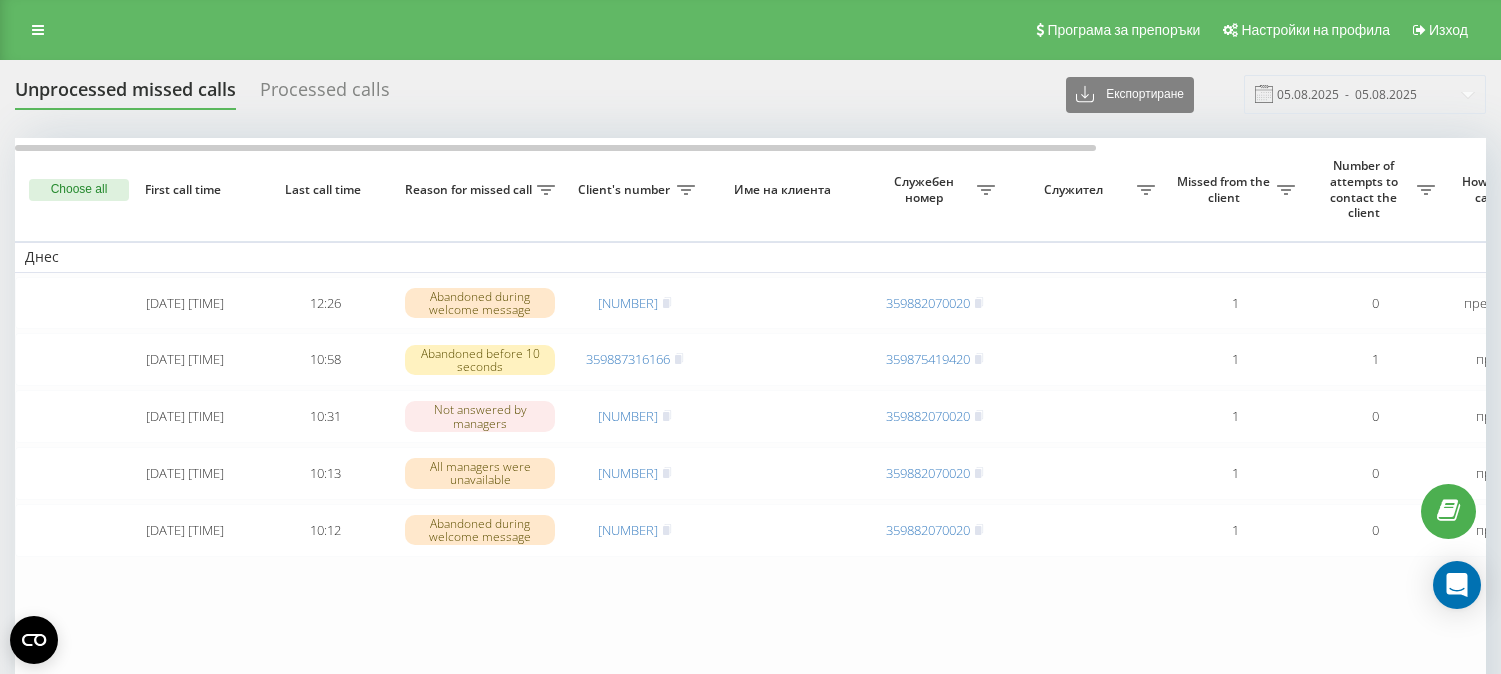 scroll, scrollTop: 0, scrollLeft: 0, axis: both 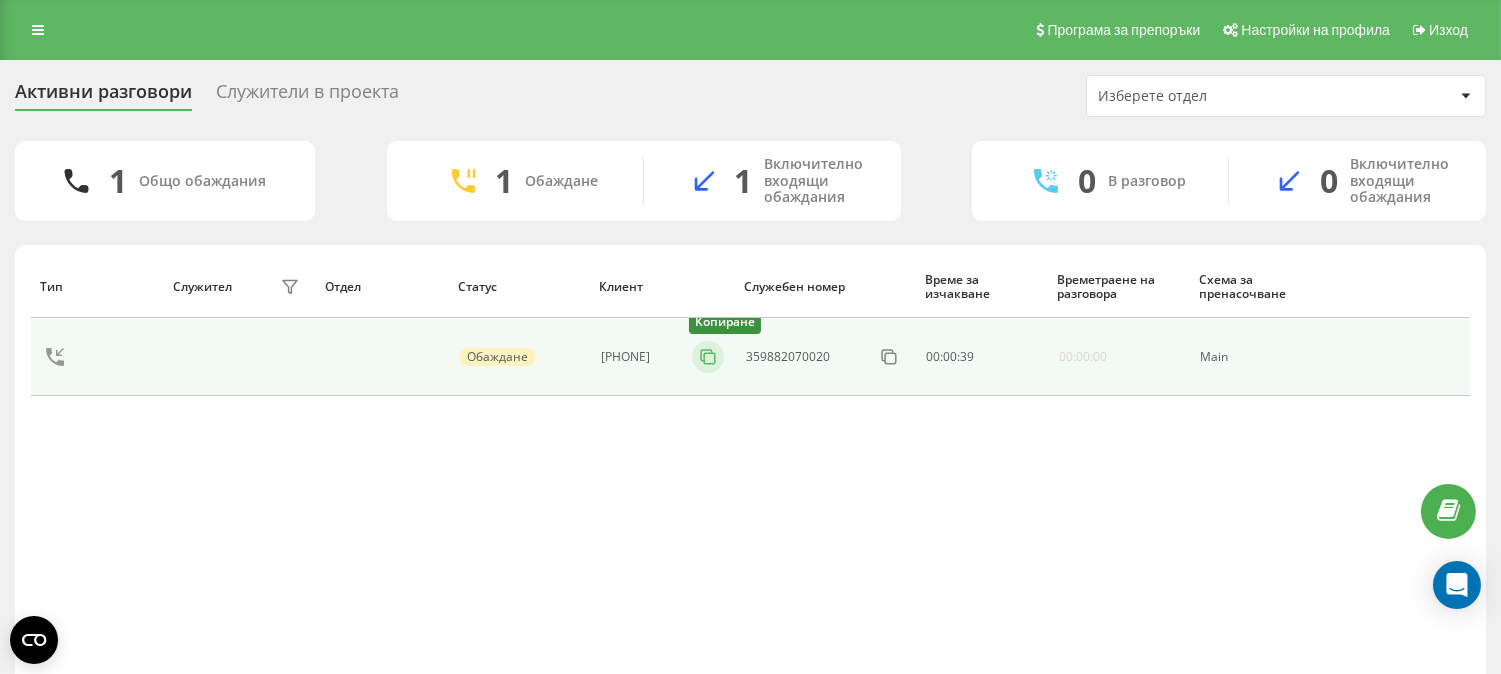 click 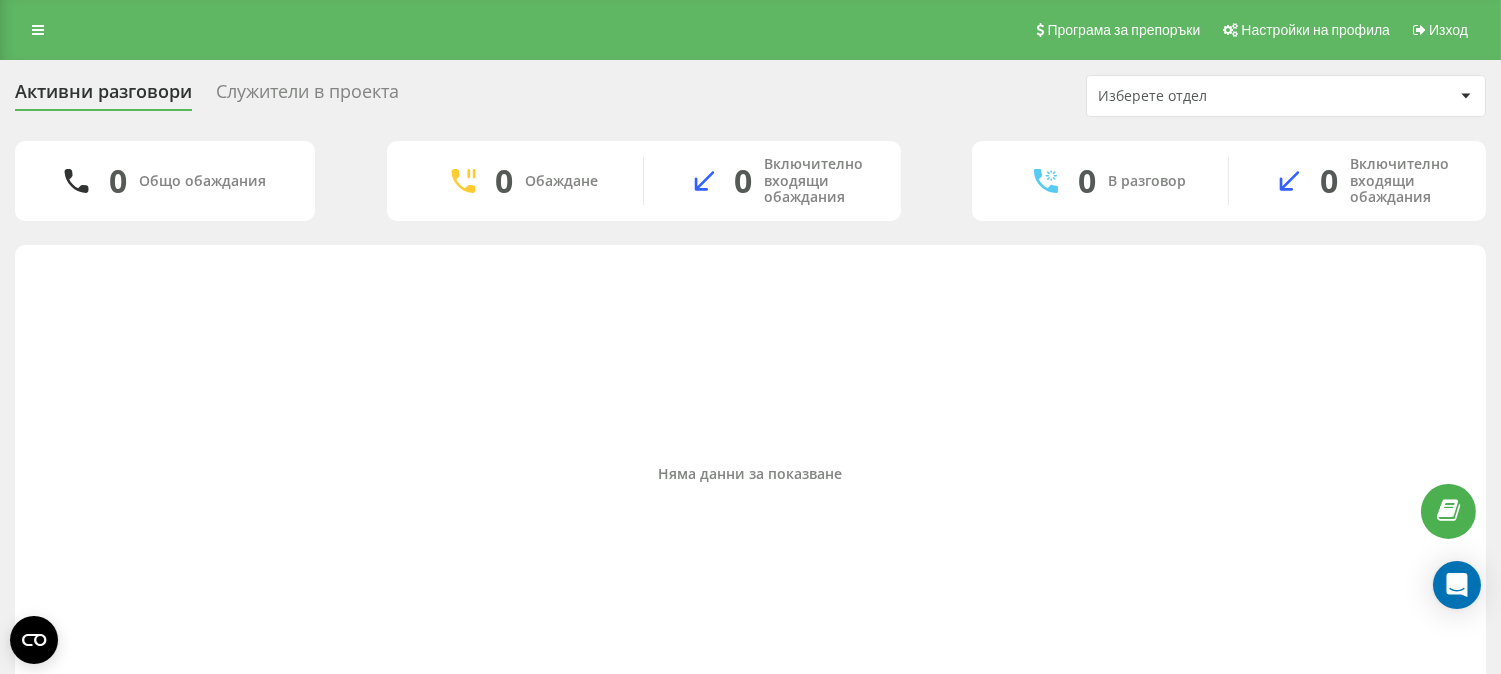 click on "Служители в проекта" at bounding box center (307, 96) 